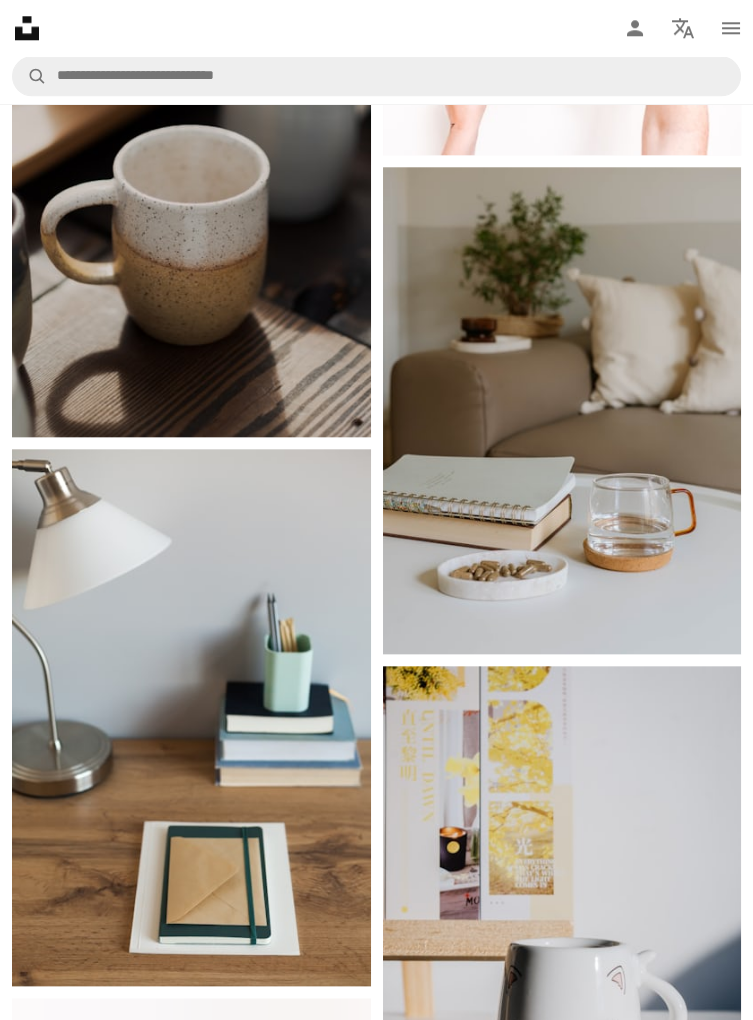 scroll, scrollTop: 16507, scrollLeft: 0, axis: vertical 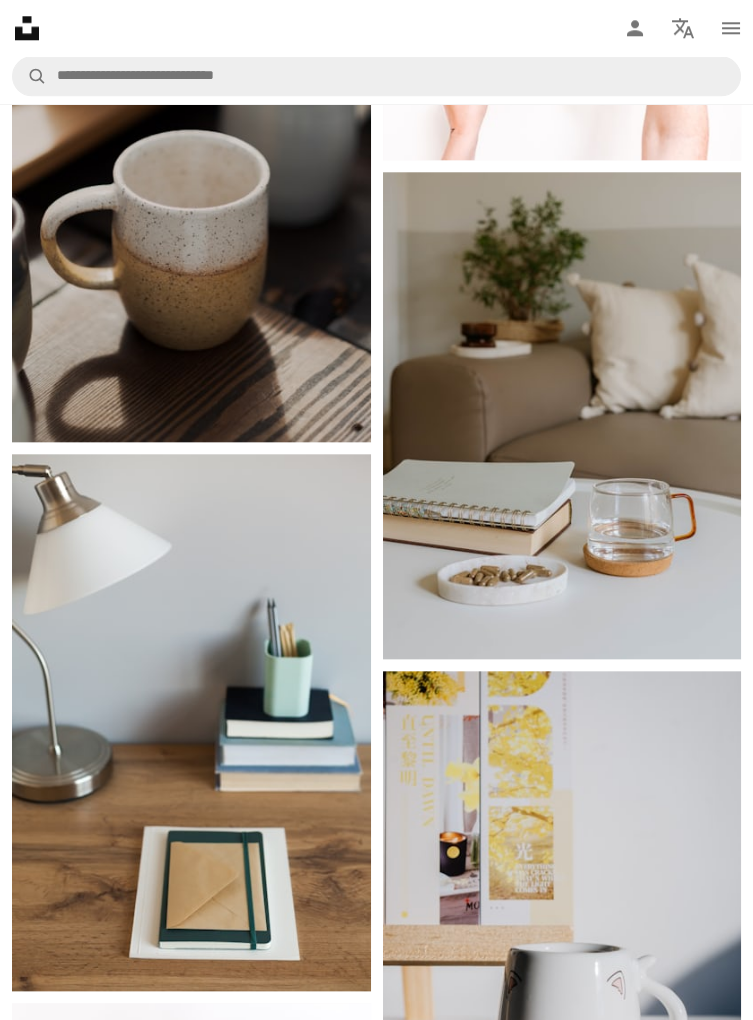 click at bounding box center [191, 723] 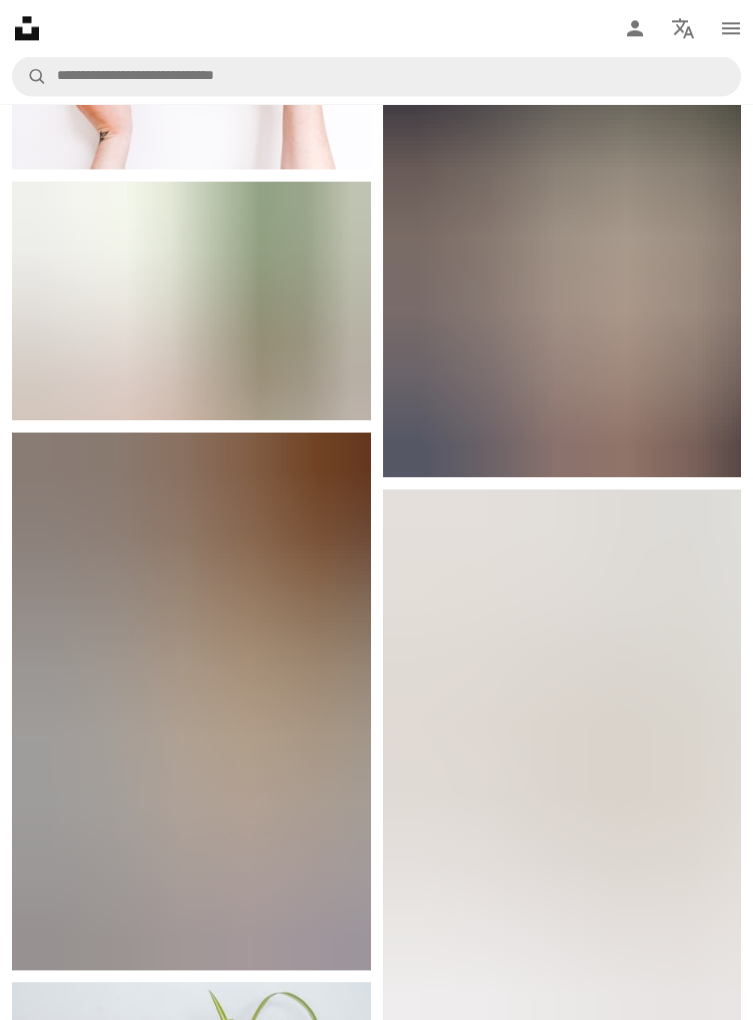 scroll, scrollTop: 17792, scrollLeft: 0, axis: vertical 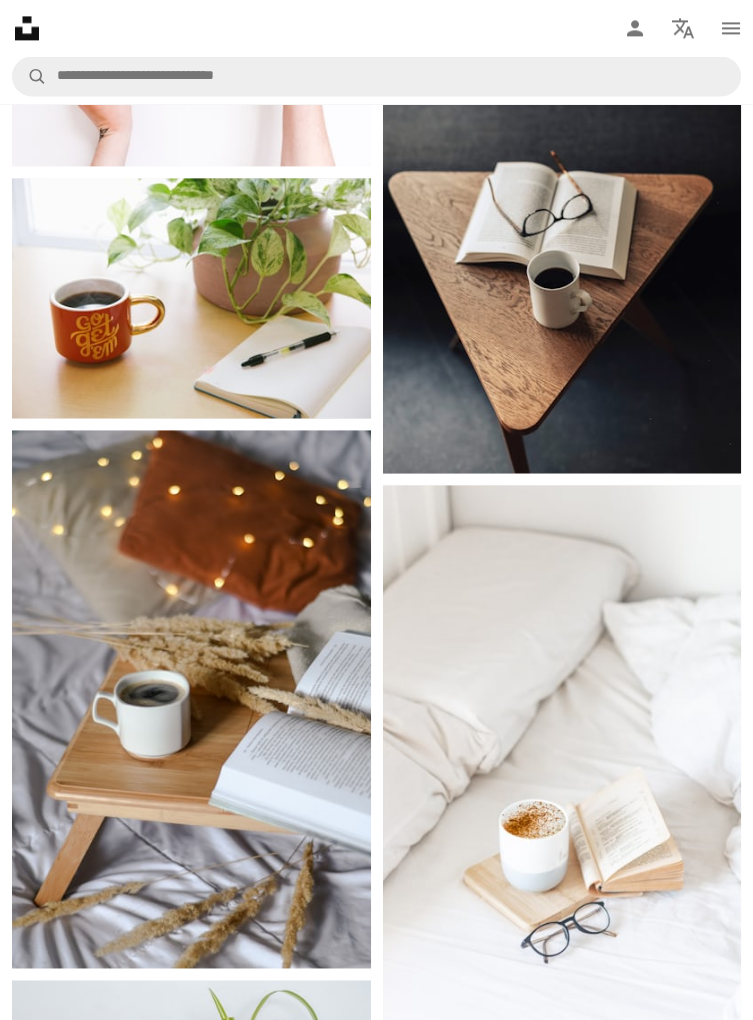 click at bounding box center [562, 754] 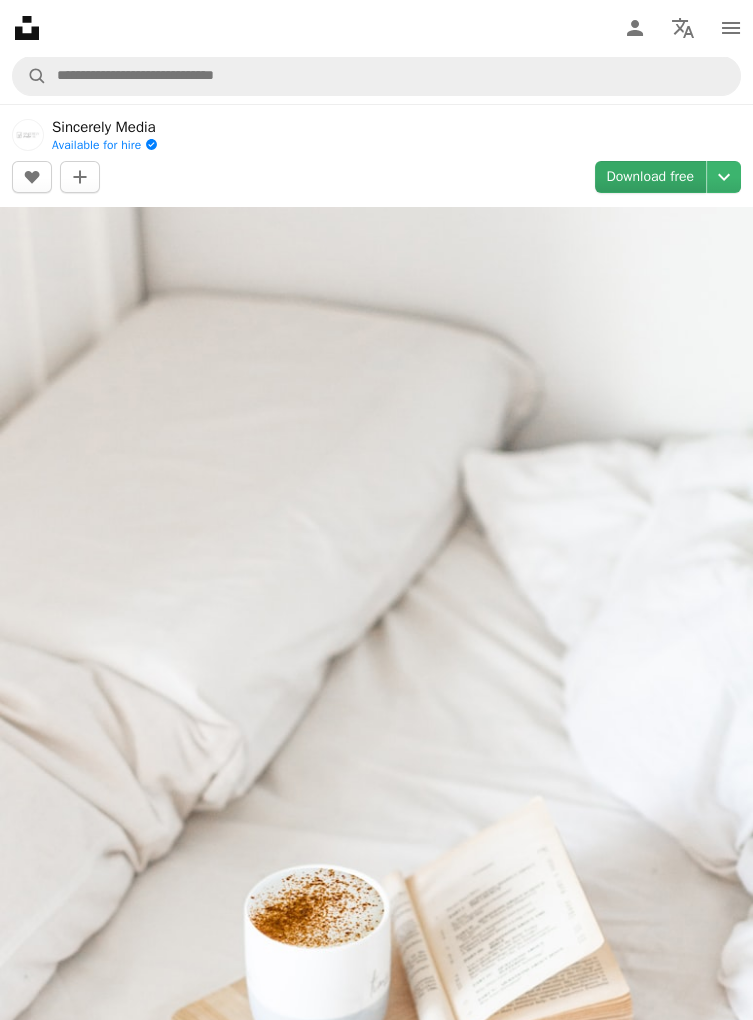 click on "Download free" at bounding box center [651, 177] 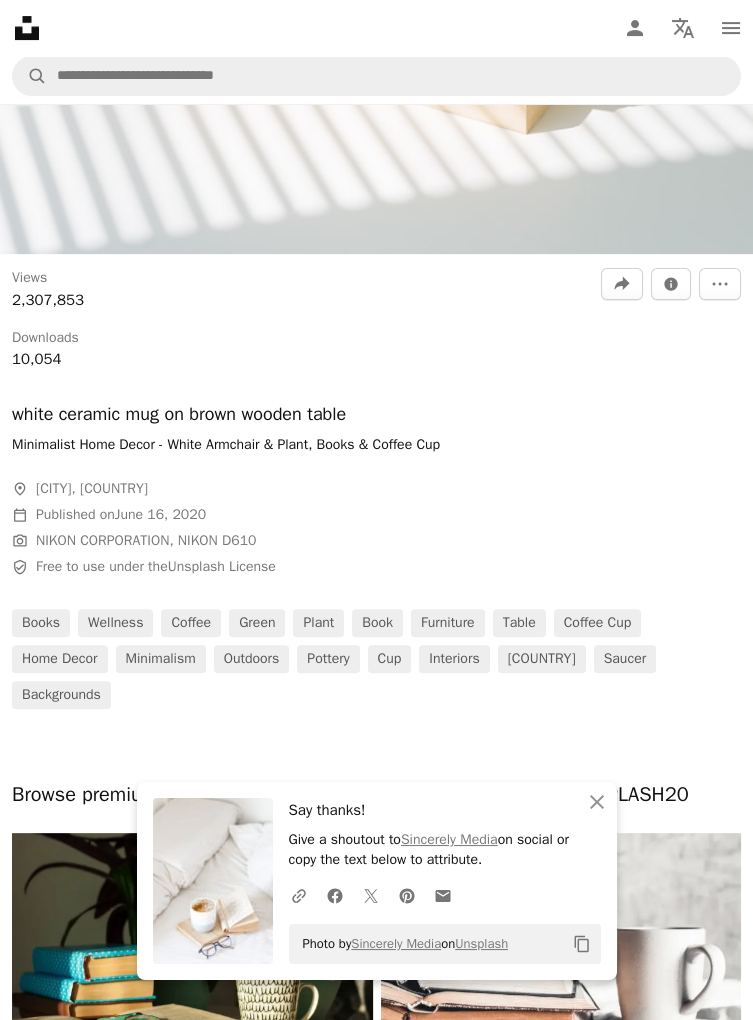 scroll, scrollTop: 1084, scrollLeft: 0, axis: vertical 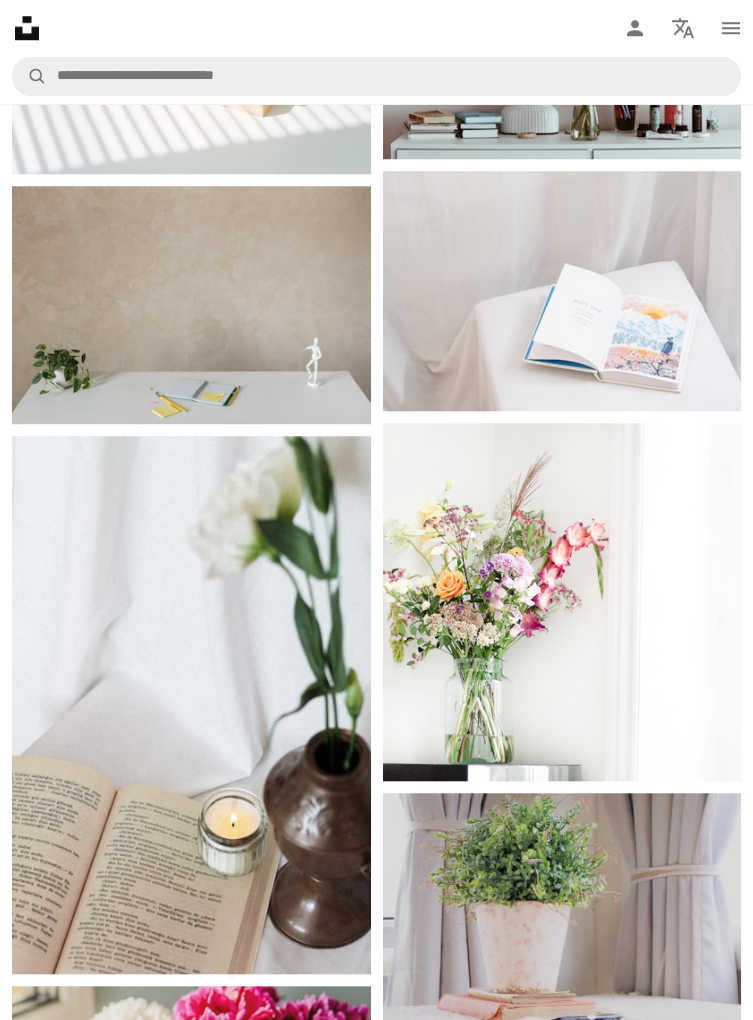 click at bounding box center (191, 705) 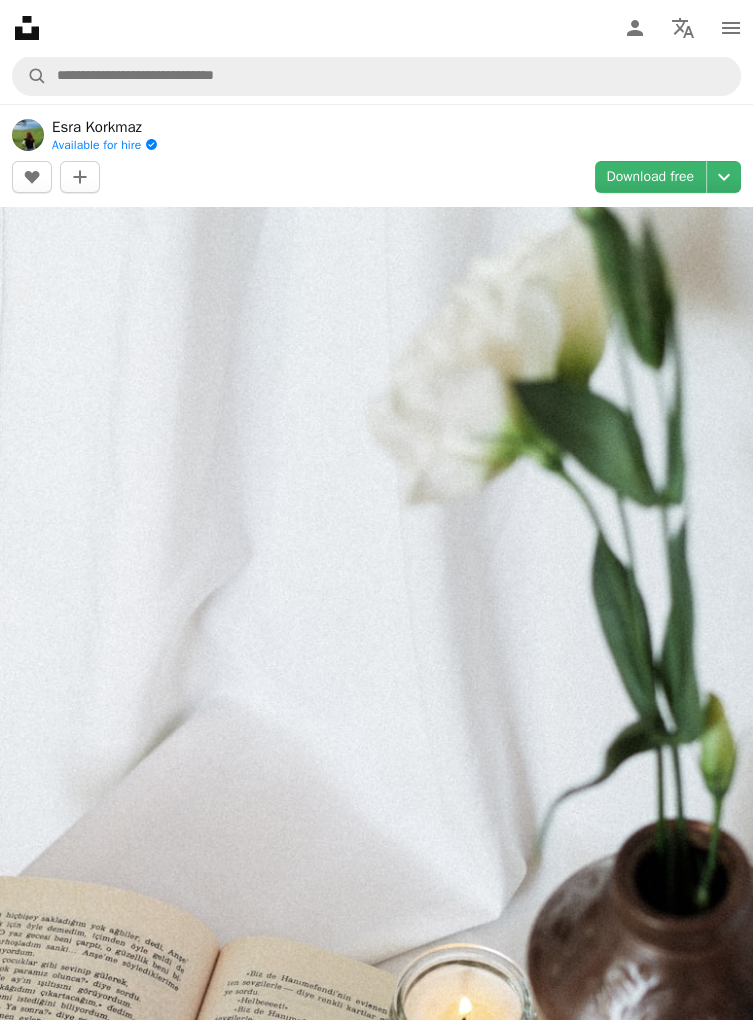 click on "Download free" at bounding box center [651, 177] 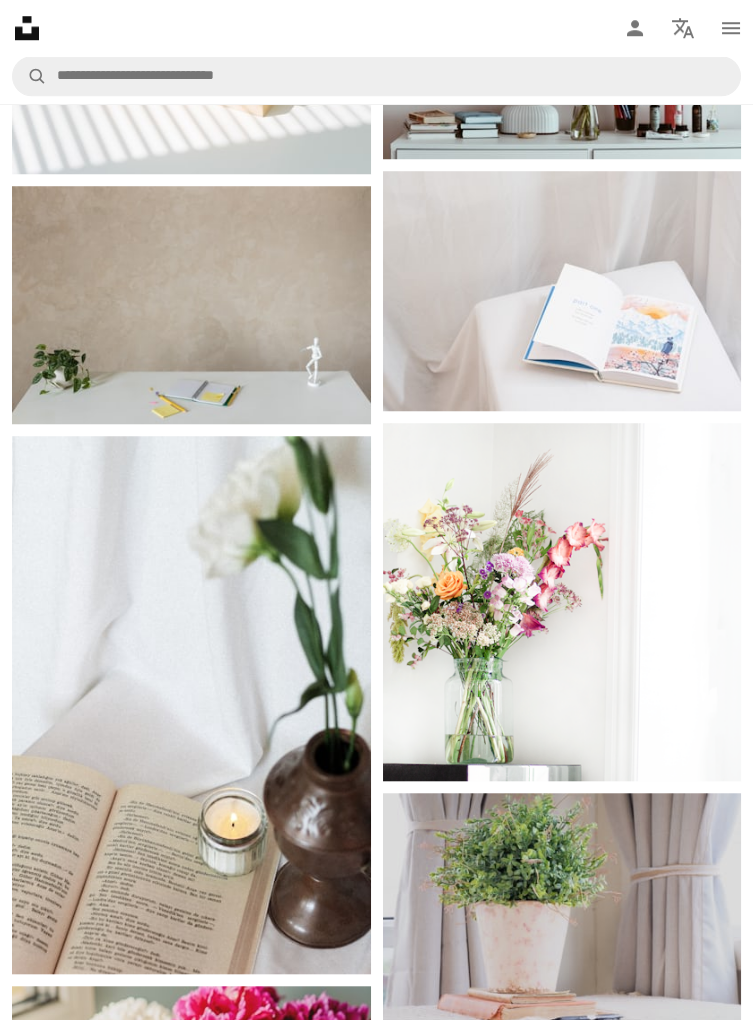 scroll, scrollTop: 42194, scrollLeft: 0, axis: vertical 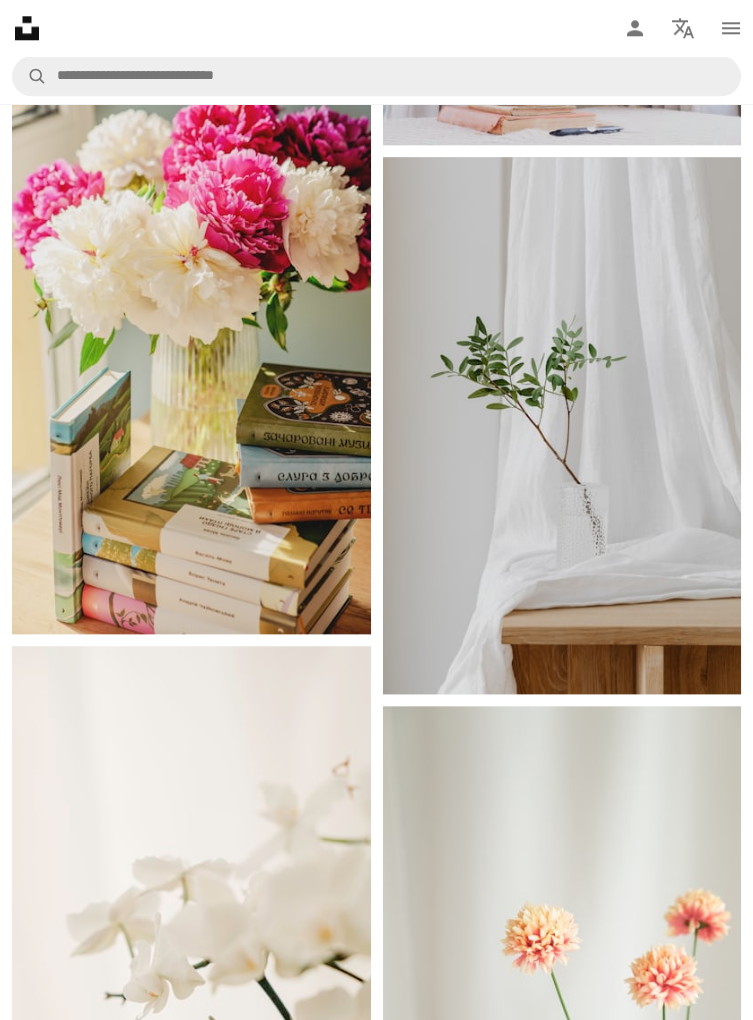 click at bounding box center (191, 366) 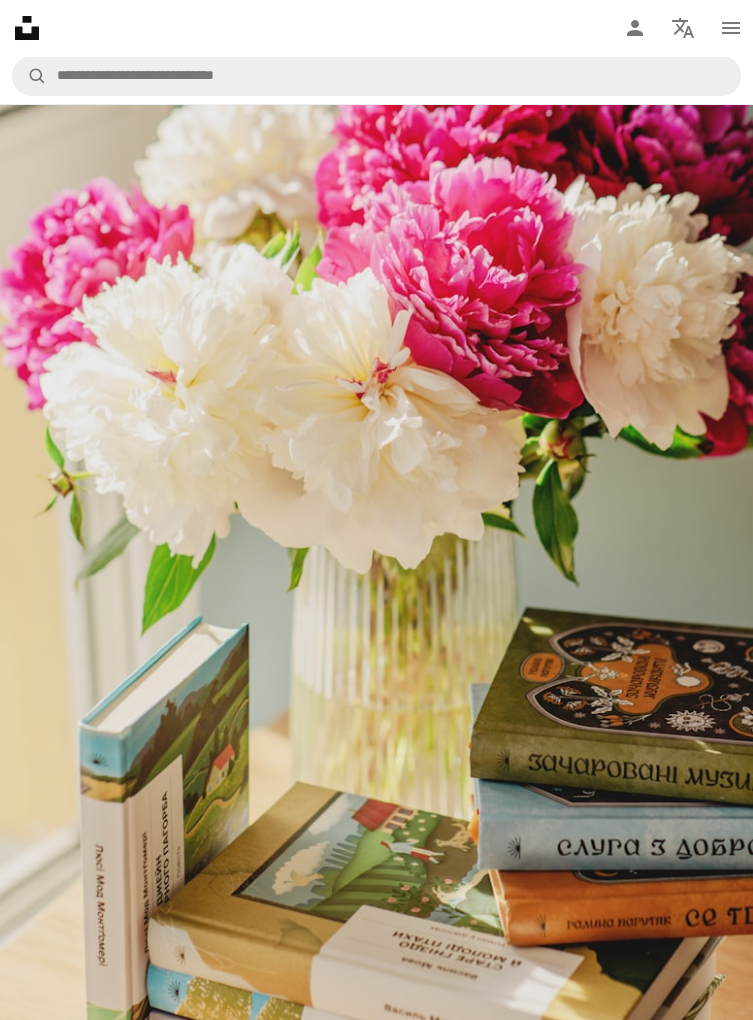 scroll, scrollTop: 160, scrollLeft: 0, axis: vertical 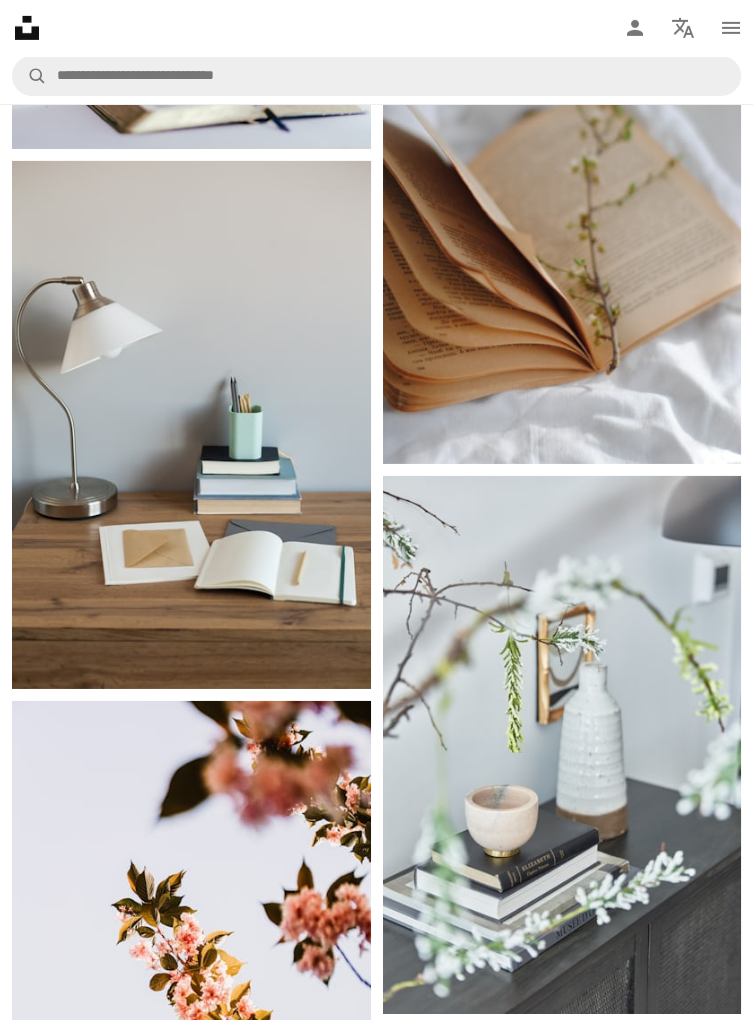 click at bounding box center (562, 196) 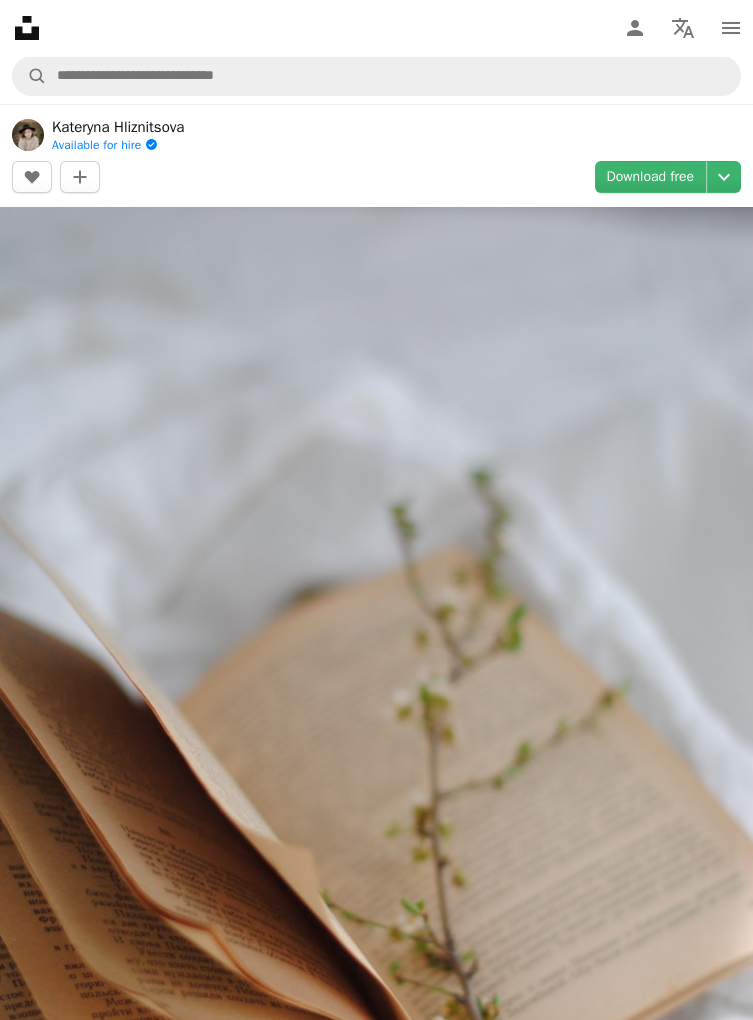 click on "Download free" at bounding box center (651, 177) 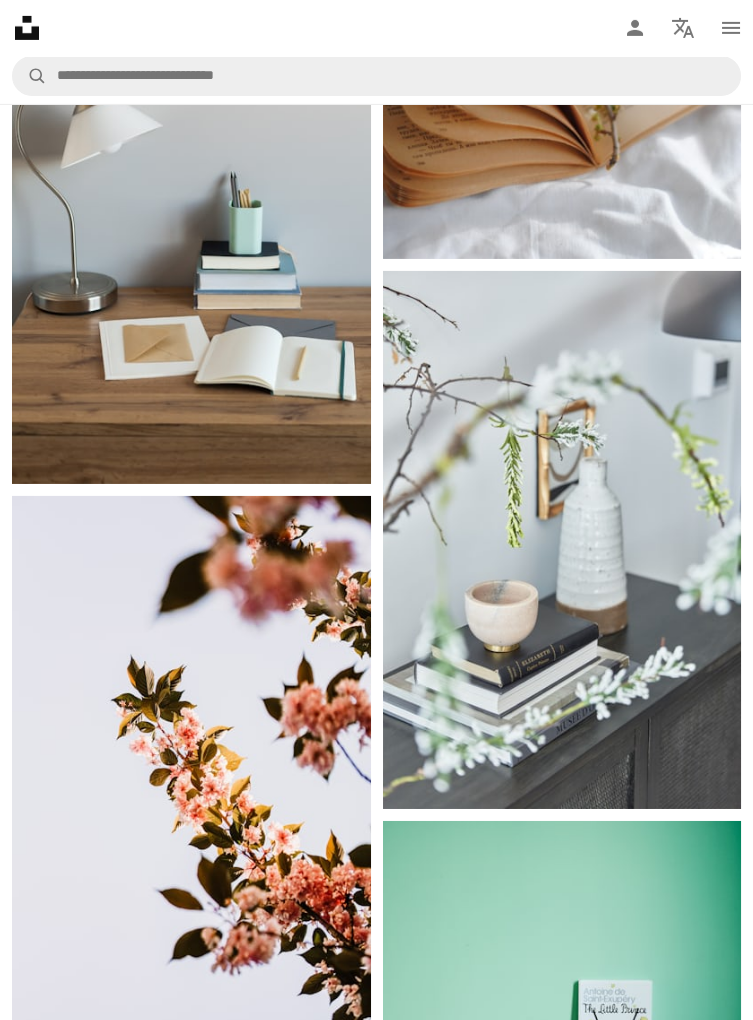 scroll, scrollTop: 50192, scrollLeft: 0, axis: vertical 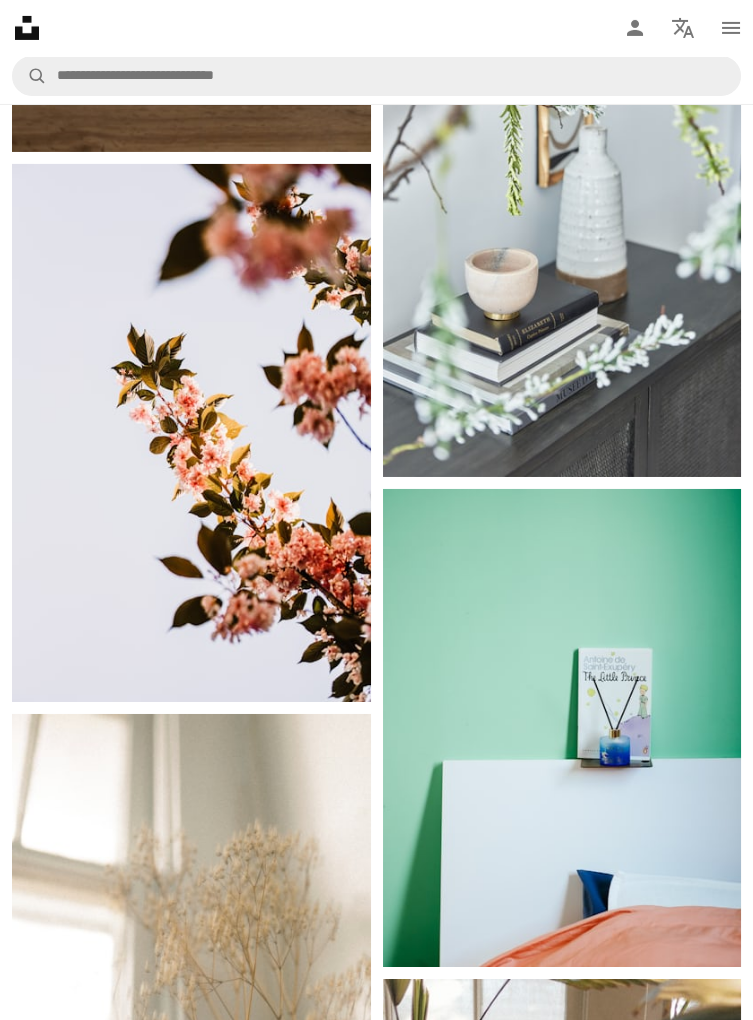 click at bounding box center (562, 208) 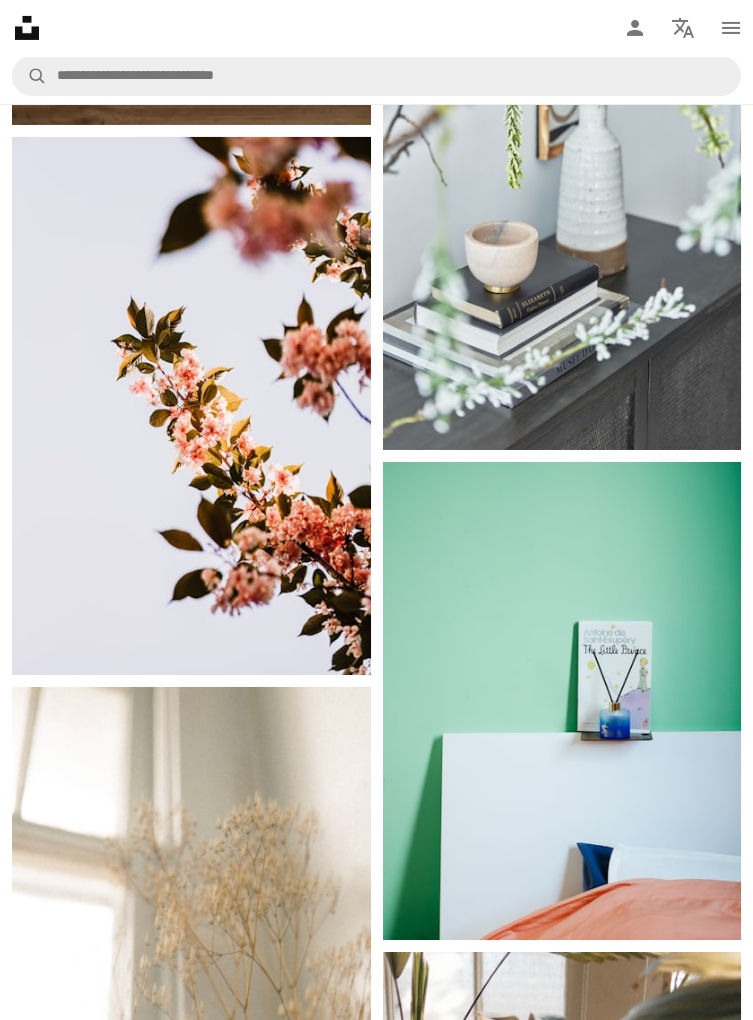 click at bounding box center [562, 181] 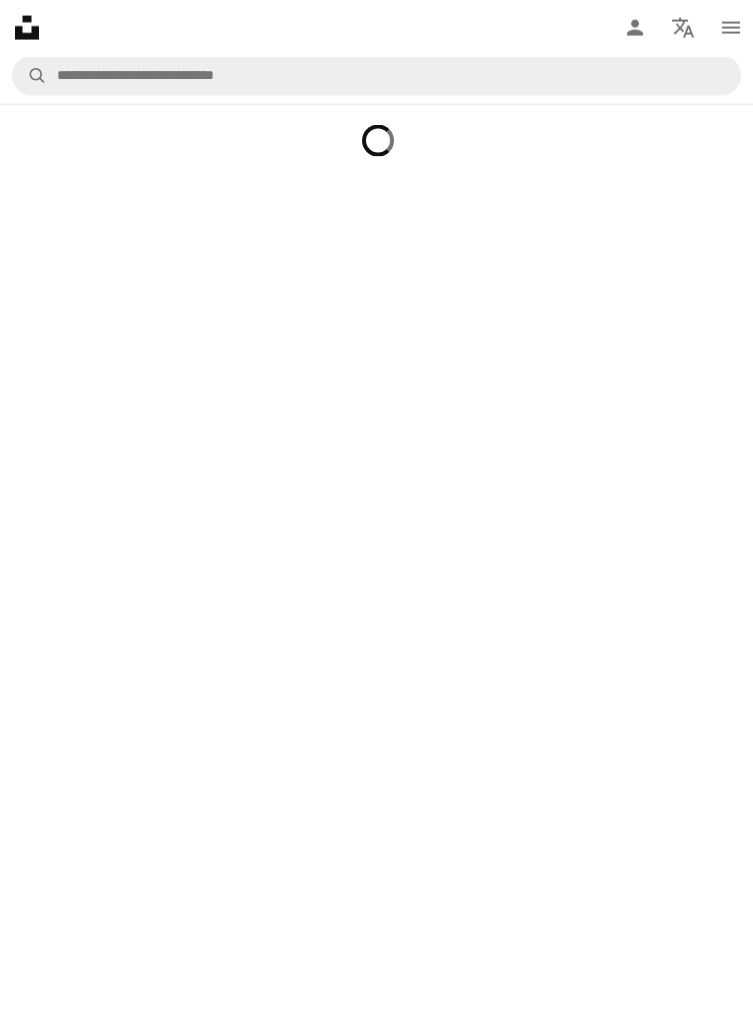 scroll, scrollTop: 0, scrollLeft: 0, axis: both 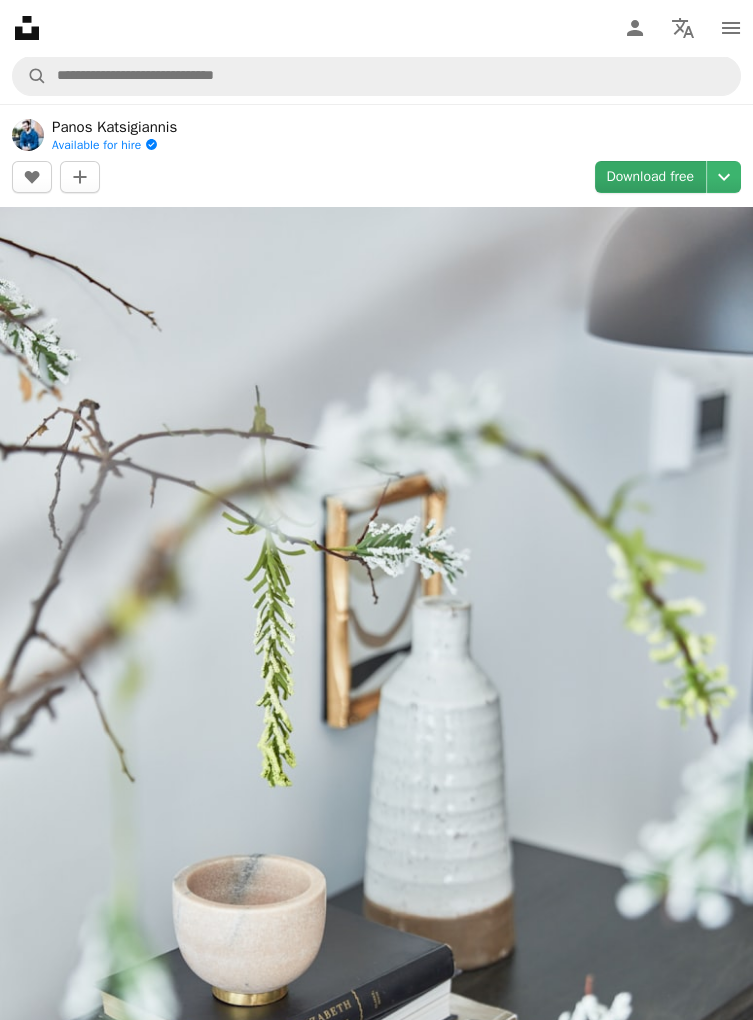 click on "Download free" at bounding box center (651, 177) 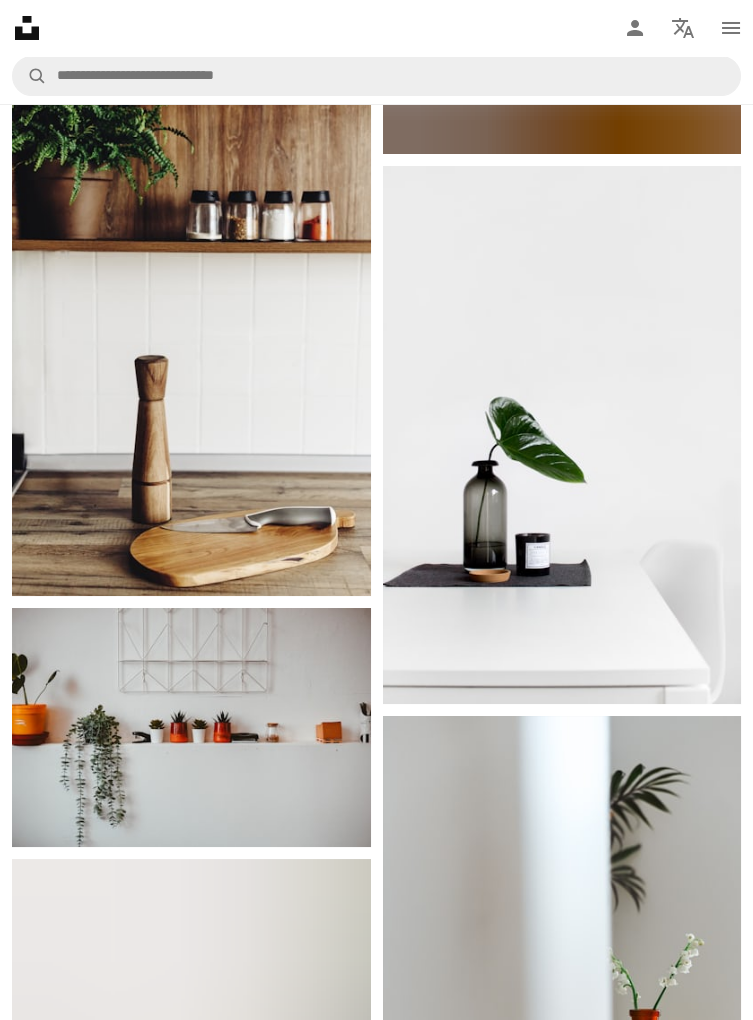 scroll, scrollTop: 12717, scrollLeft: 0, axis: vertical 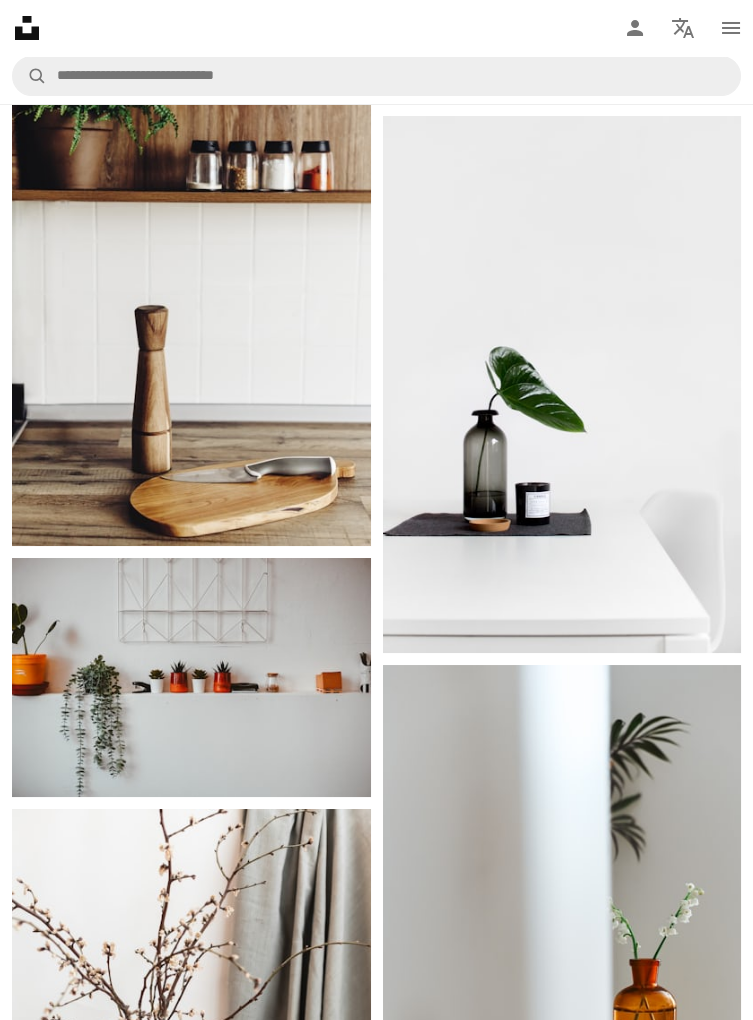 click at bounding box center [562, 385] 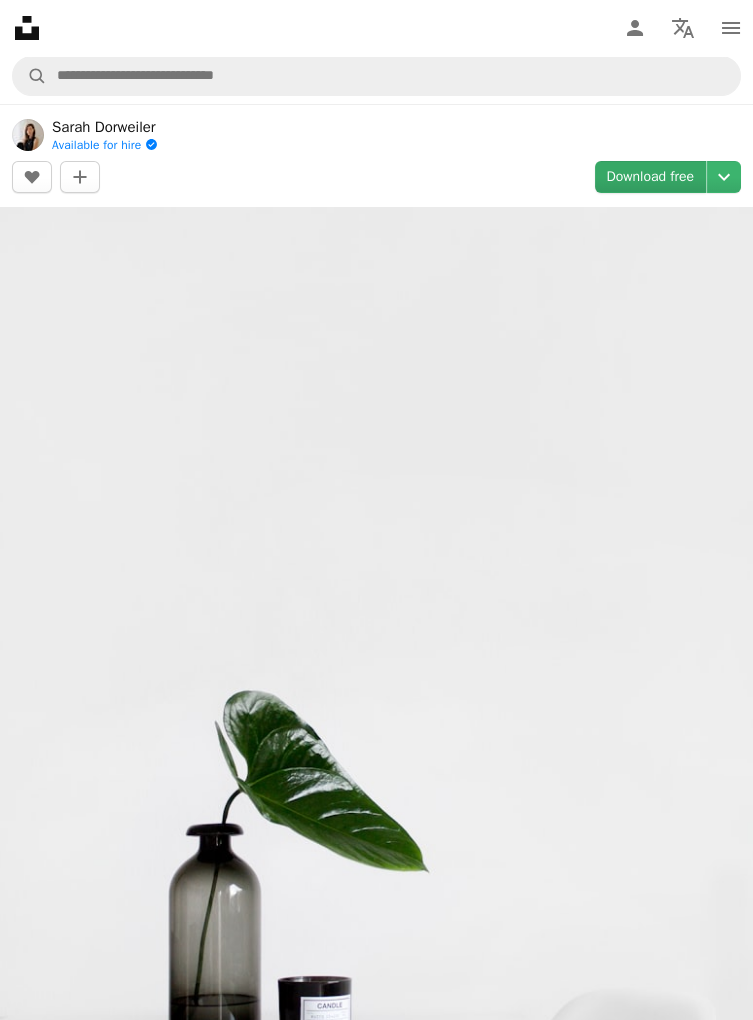 click on "Download free" at bounding box center (651, 177) 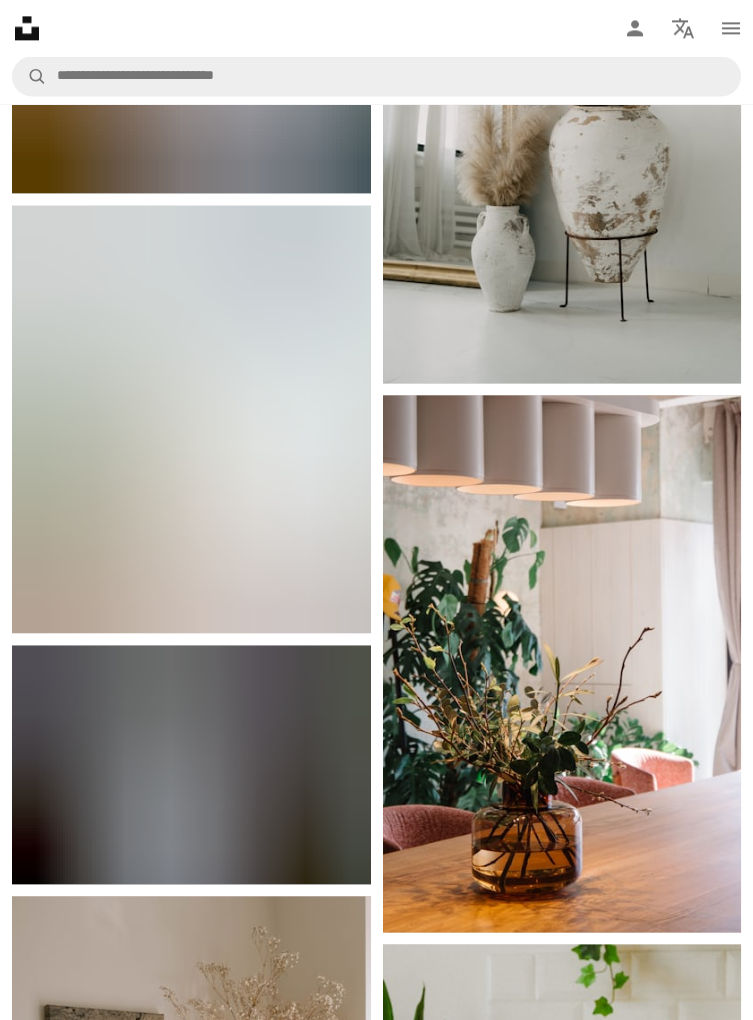 scroll, scrollTop: 17573, scrollLeft: 0, axis: vertical 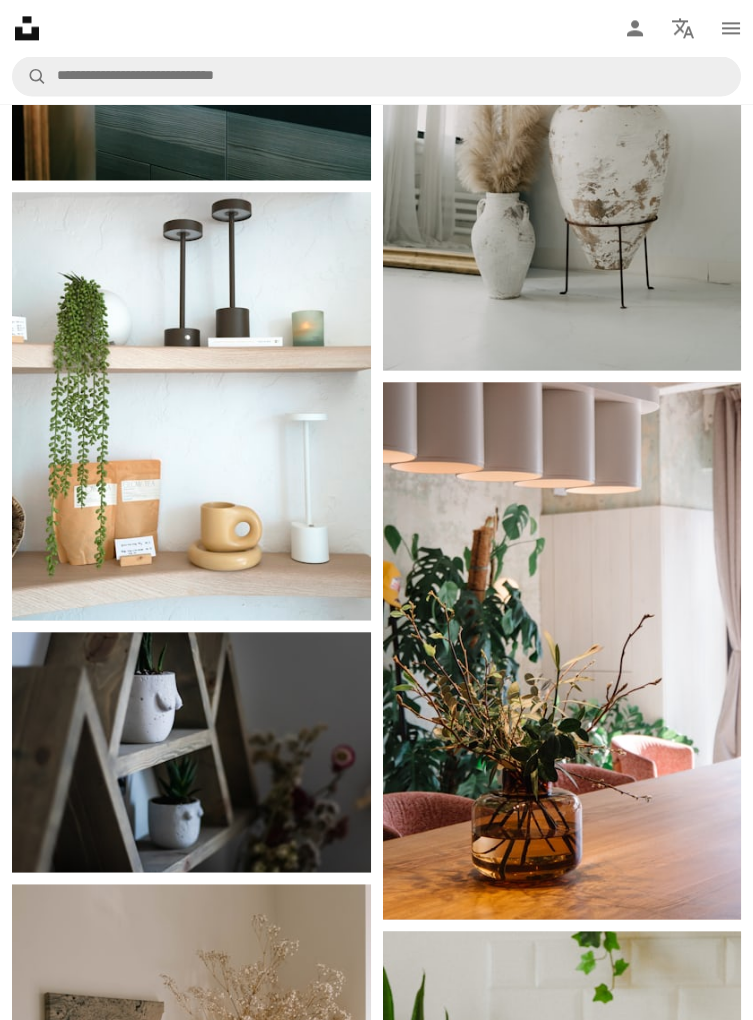 click at bounding box center (191, 406) 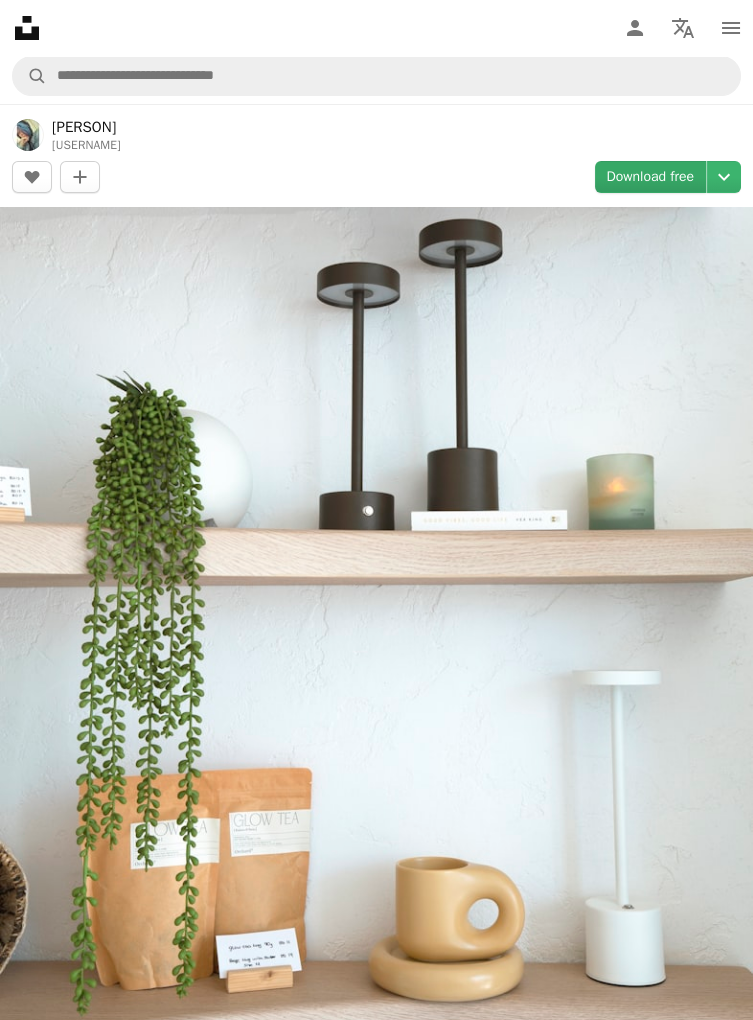 click on "Download free" at bounding box center [651, 177] 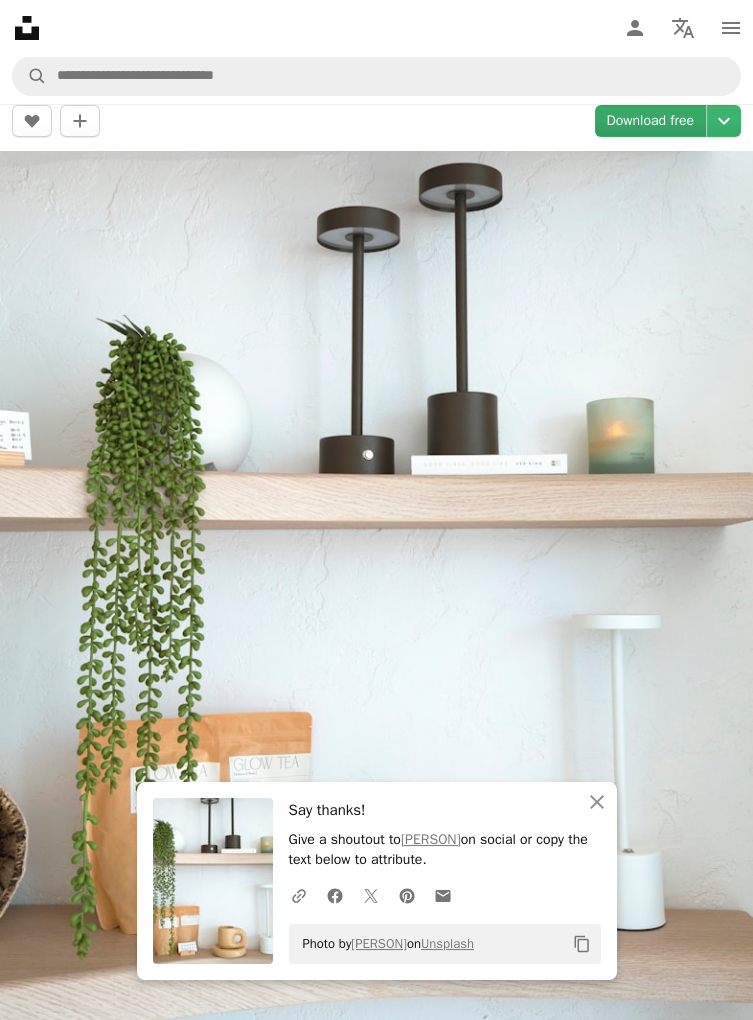 scroll, scrollTop: 96, scrollLeft: 0, axis: vertical 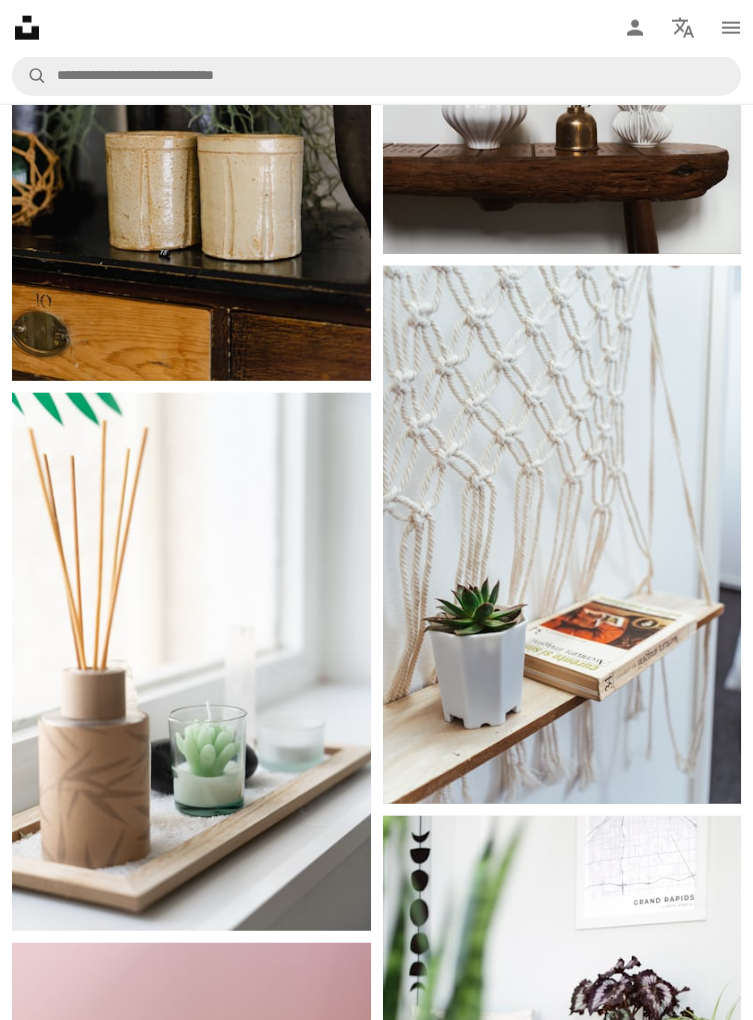 click at bounding box center (191, 662) 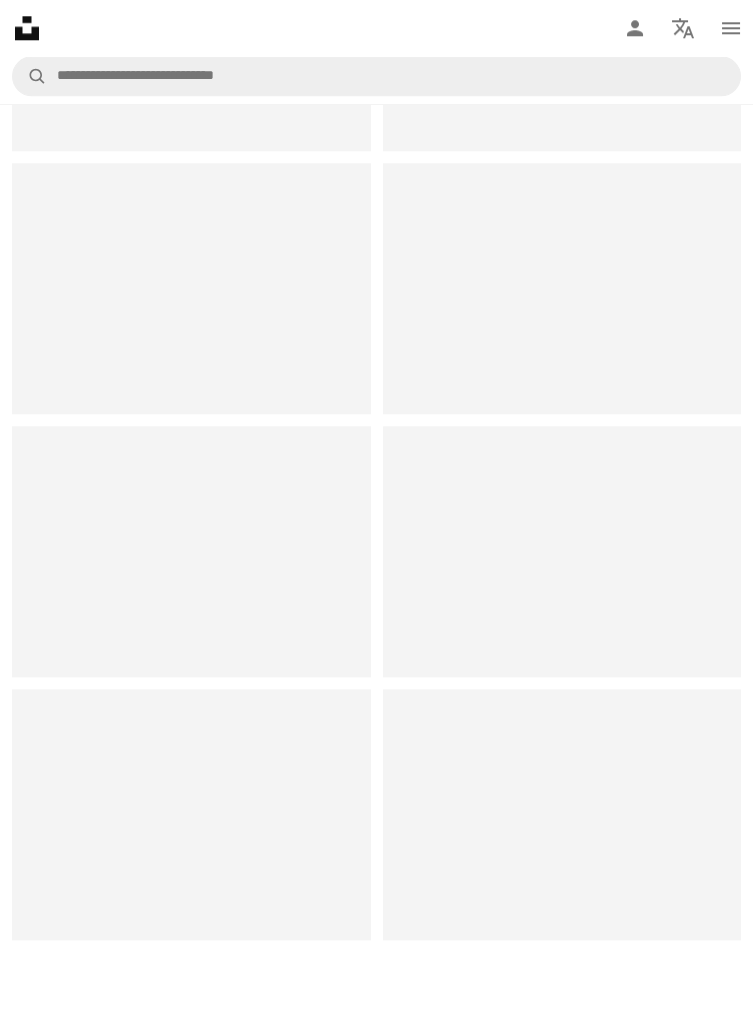 scroll, scrollTop: 0, scrollLeft: 0, axis: both 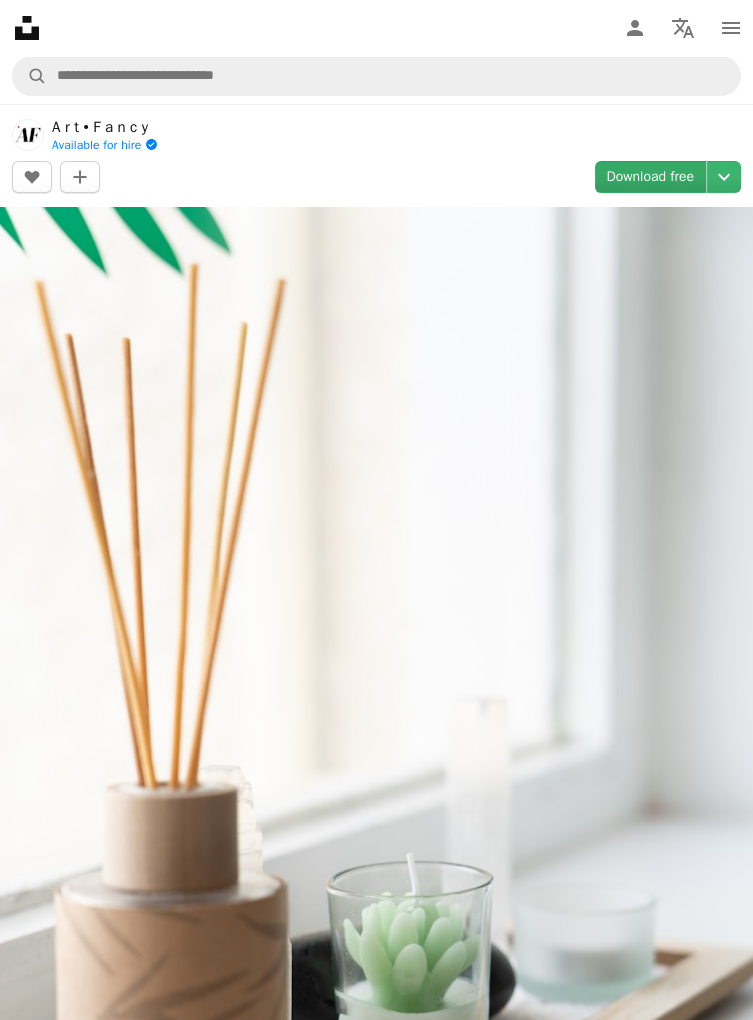 click on "Download free" at bounding box center (651, 177) 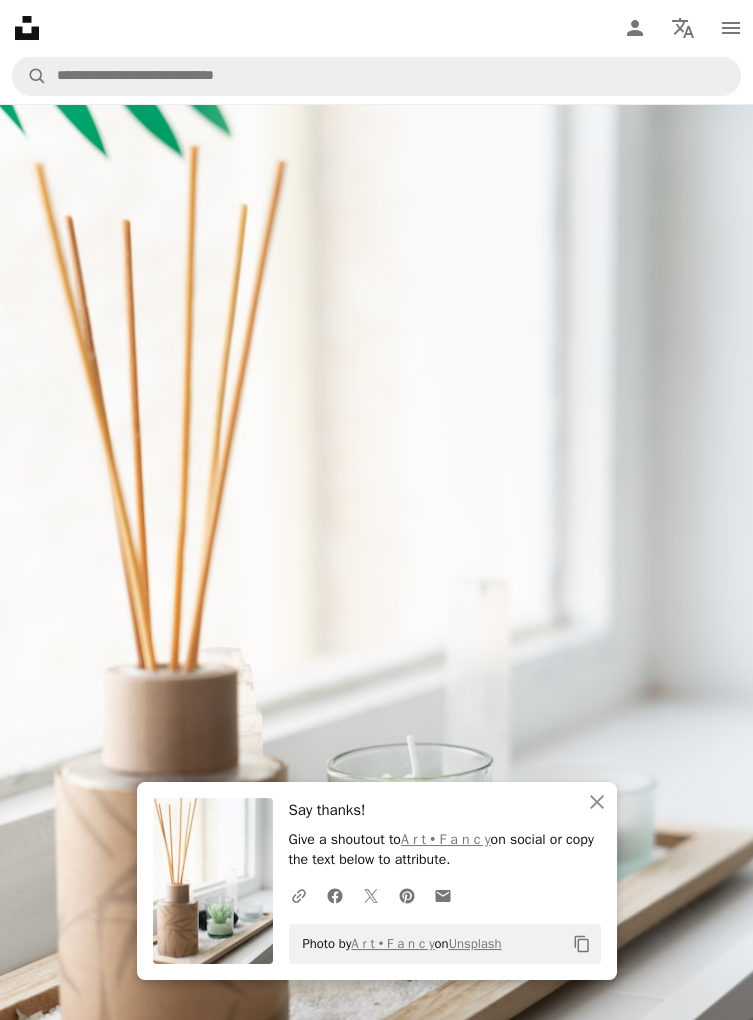 scroll, scrollTop: 127, scrollLeft: 0, axis: vertical 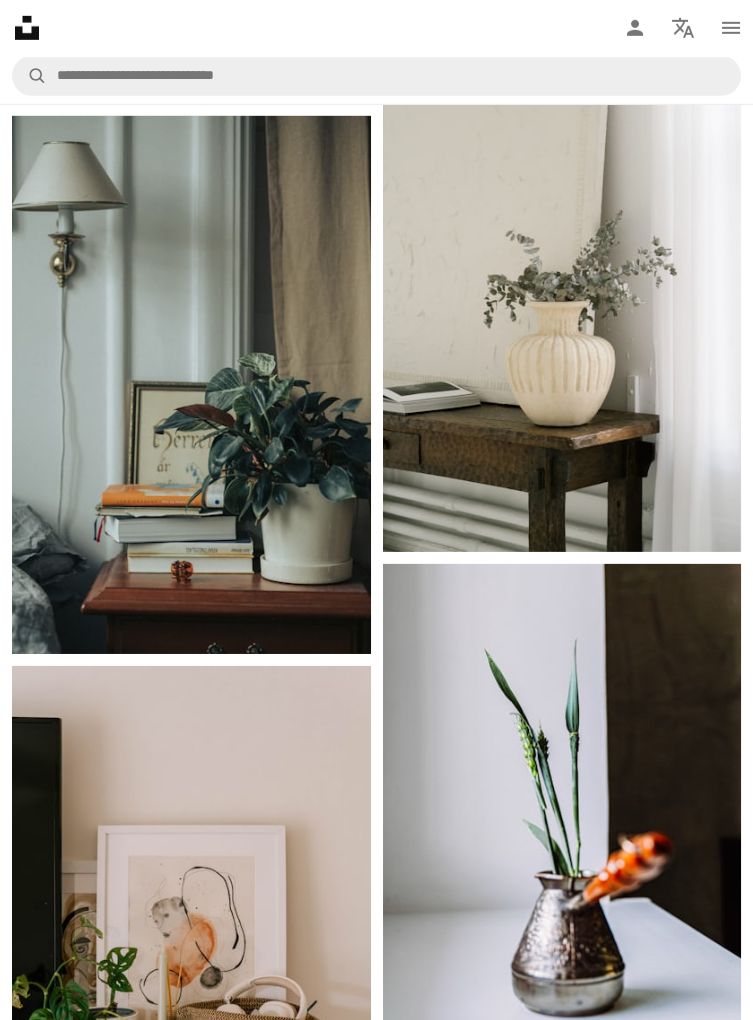 click at bounding box center [191, 385] 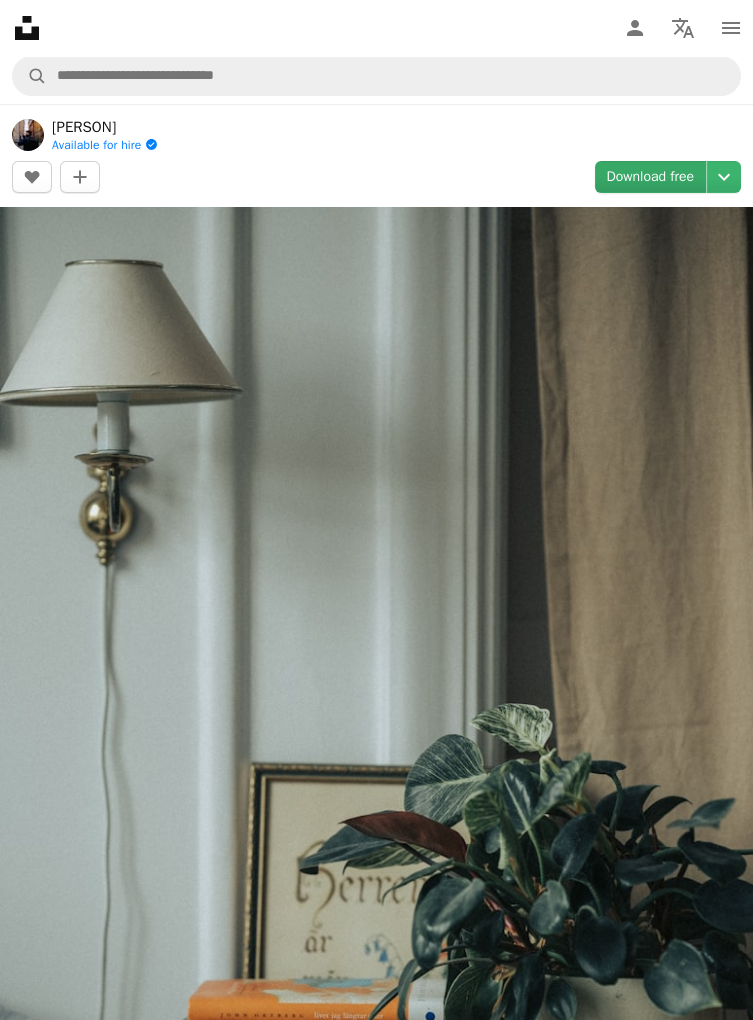 click on "Download free" at bounding box center [651, 177] 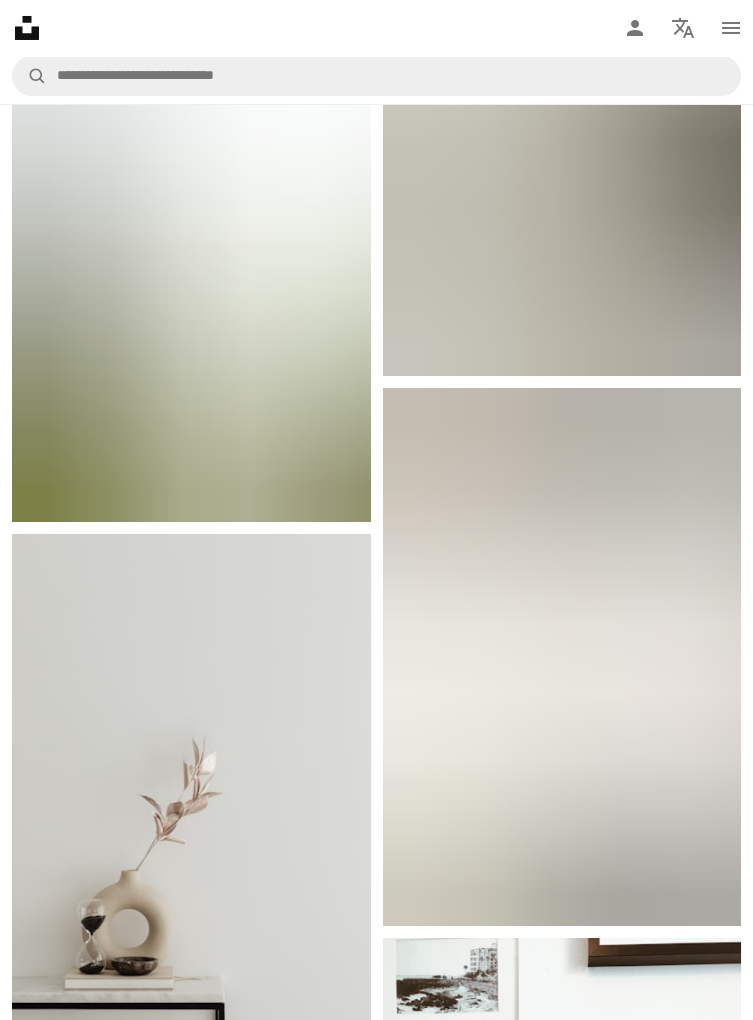scroll, scrollTop: 25283, scrollLeft: 0, axis: vertical 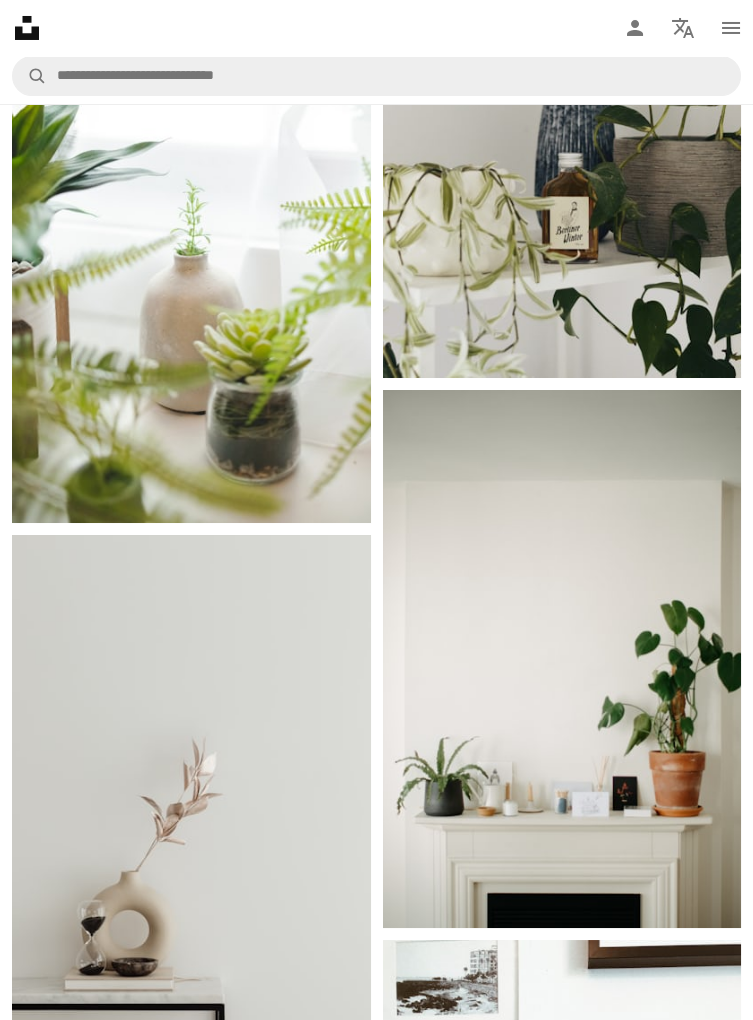 click at bounding box center (562, 108) 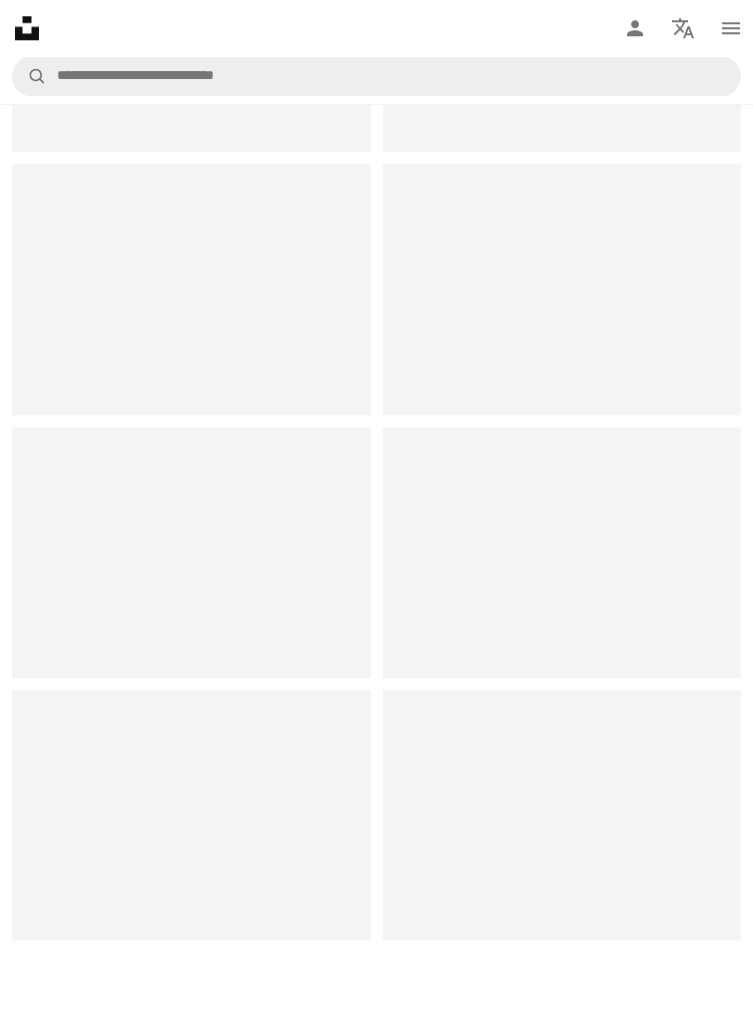 scroll, scrollTop: 0, scrollLeft: 0, axis: both 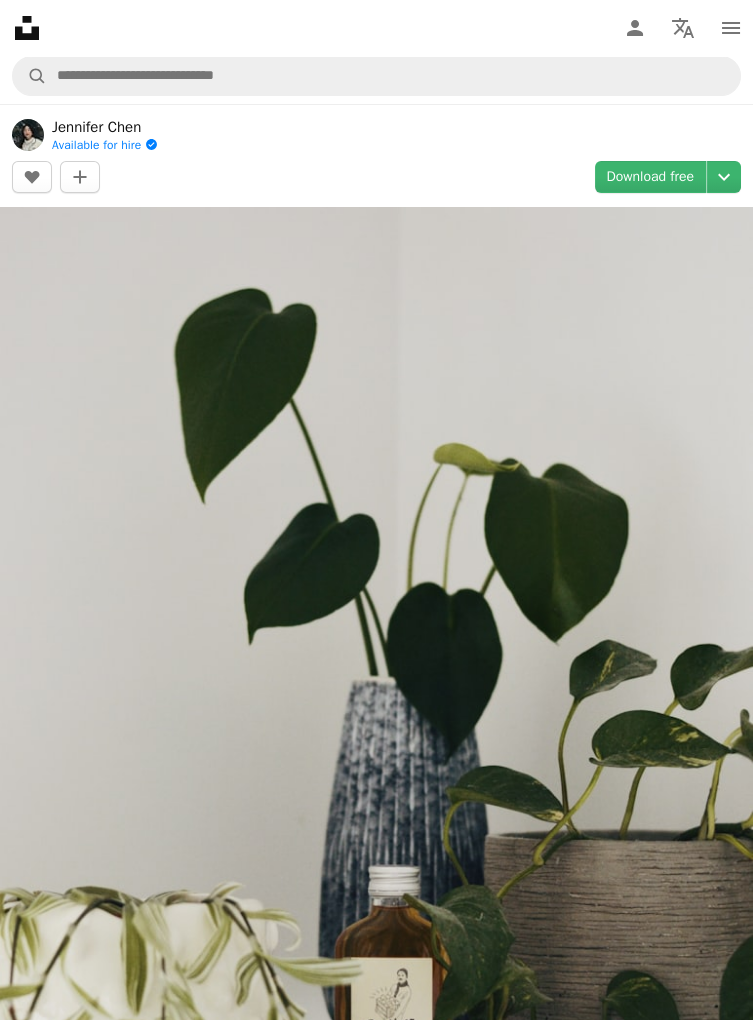 click on "Download free" at bounding box center [651, 177] 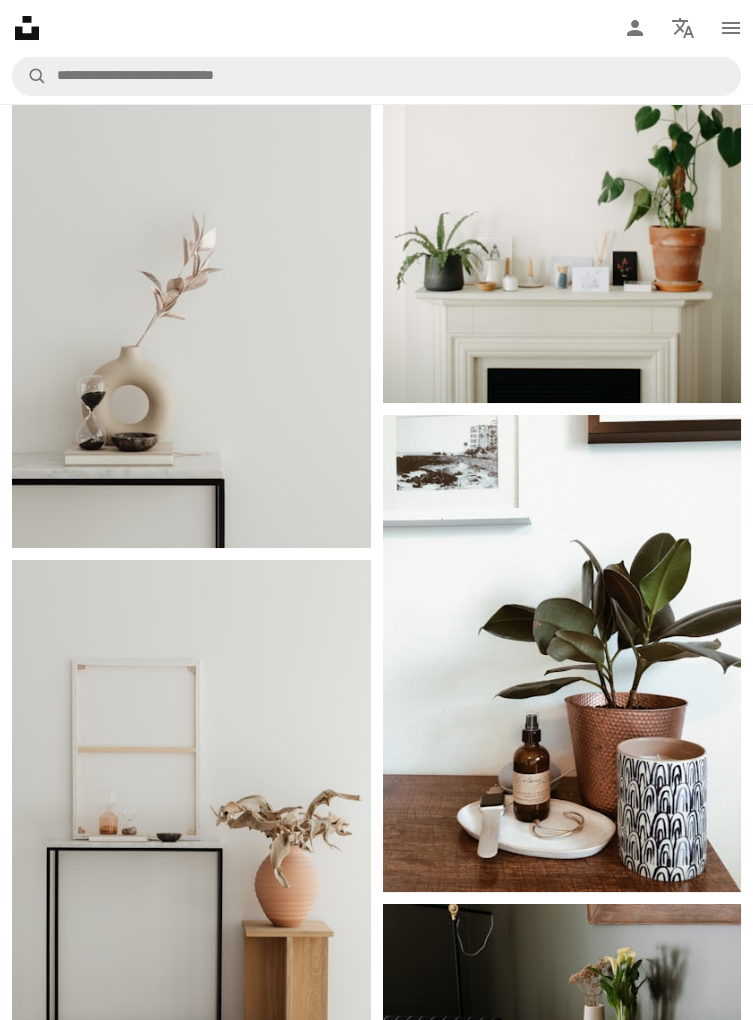scroll, scrollTop: 25831, scrollLeft: 0, axis: vertical 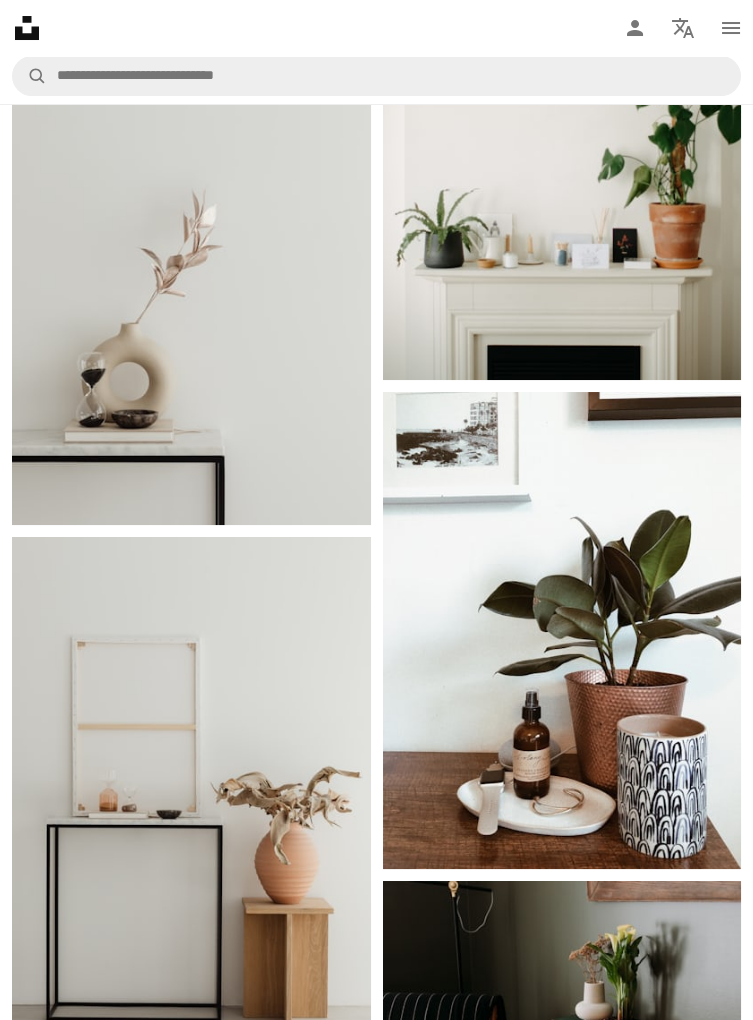 click at bounding box center [562, 631] 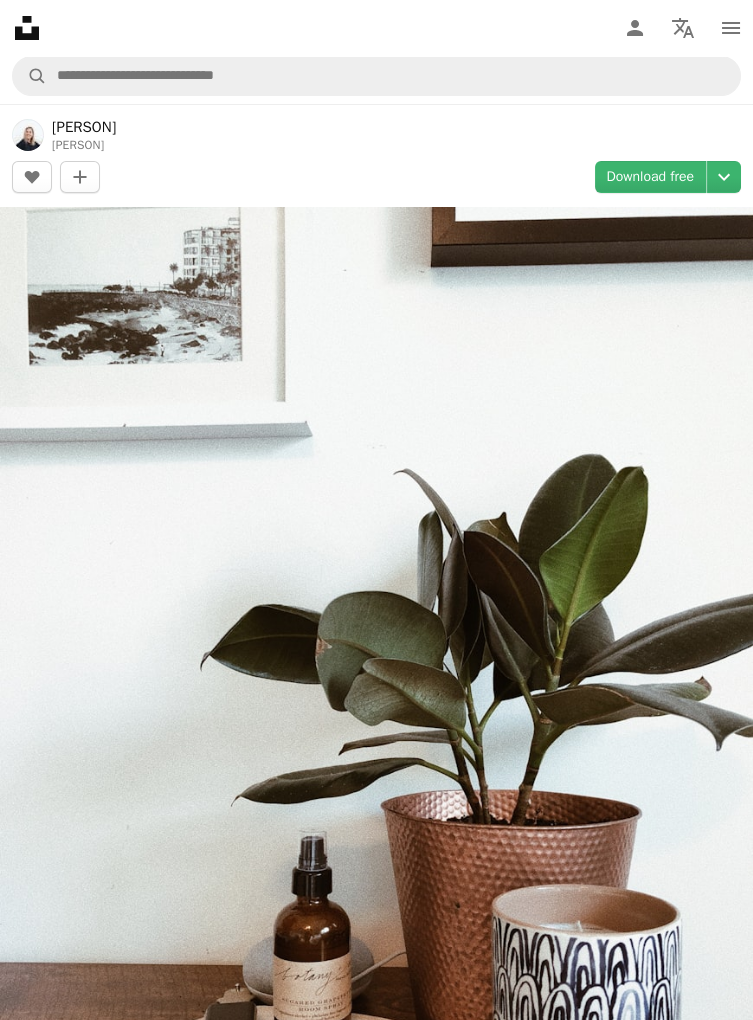 click at bounding box center (376, 708) 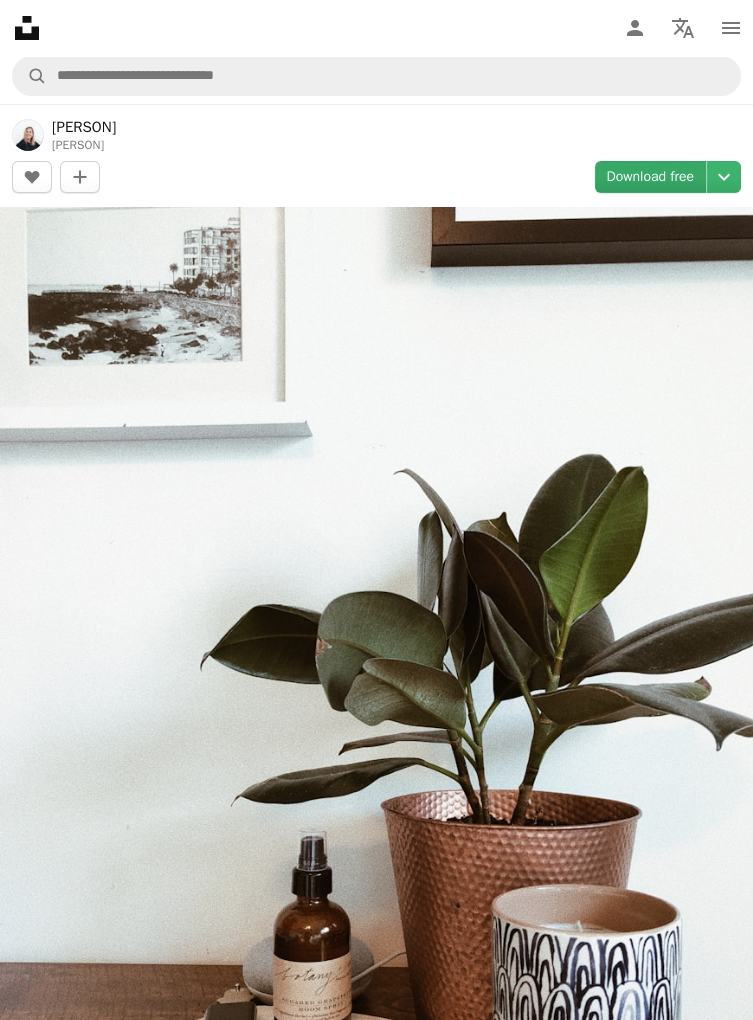 click on "Download free" at bounding box center (651, 177) 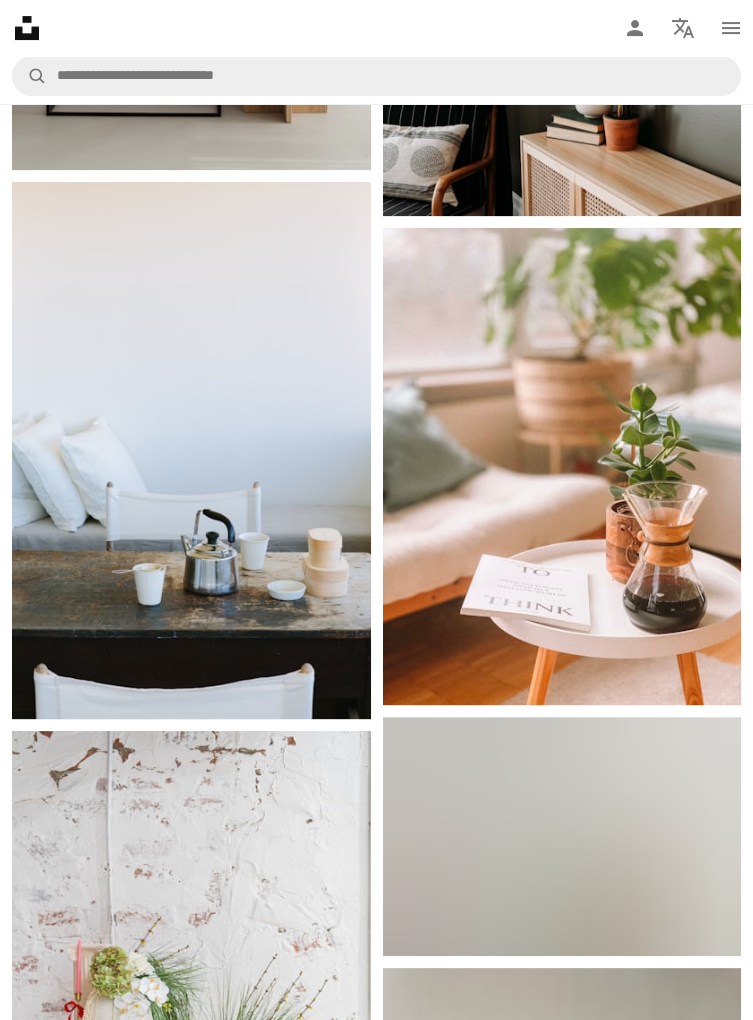 scroll, scrollTop: 26736, scrollLeft: 0, axis: vertical 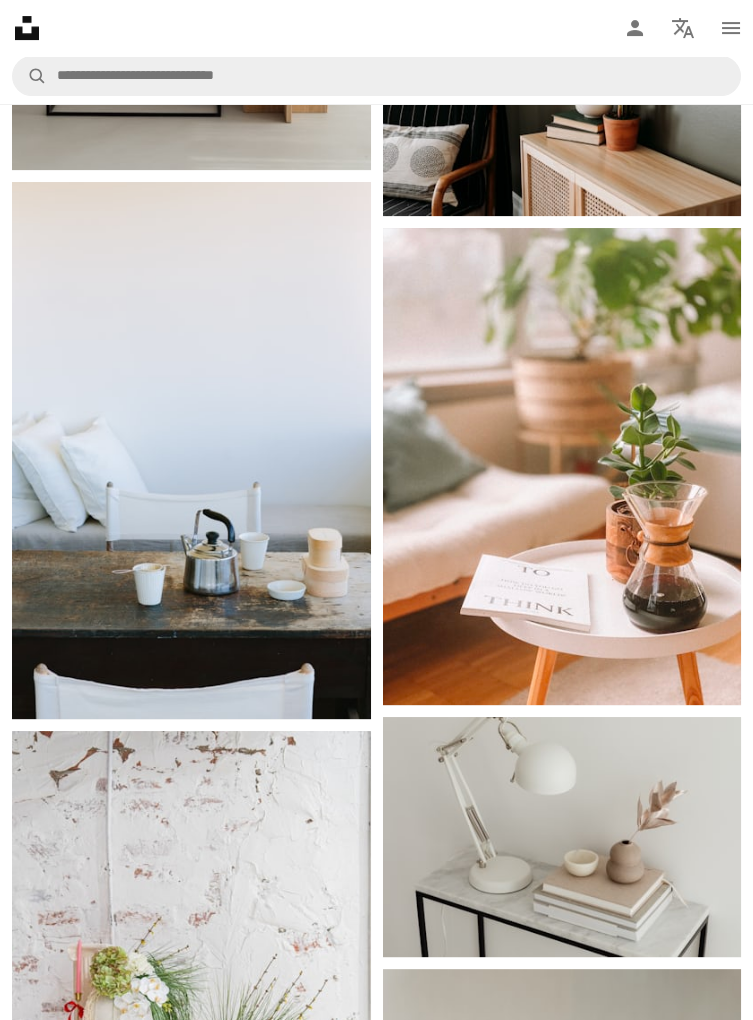click at bounding box center [562, 467] 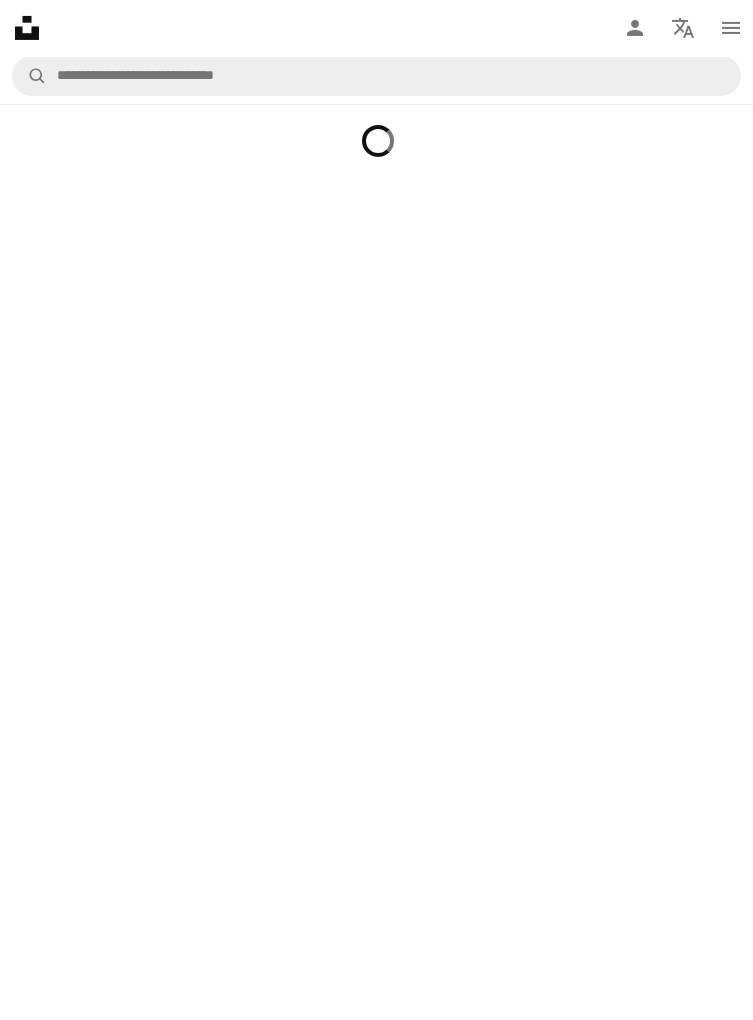 scroll, scrollTop: 0, scrollLeft: 0, axis: both 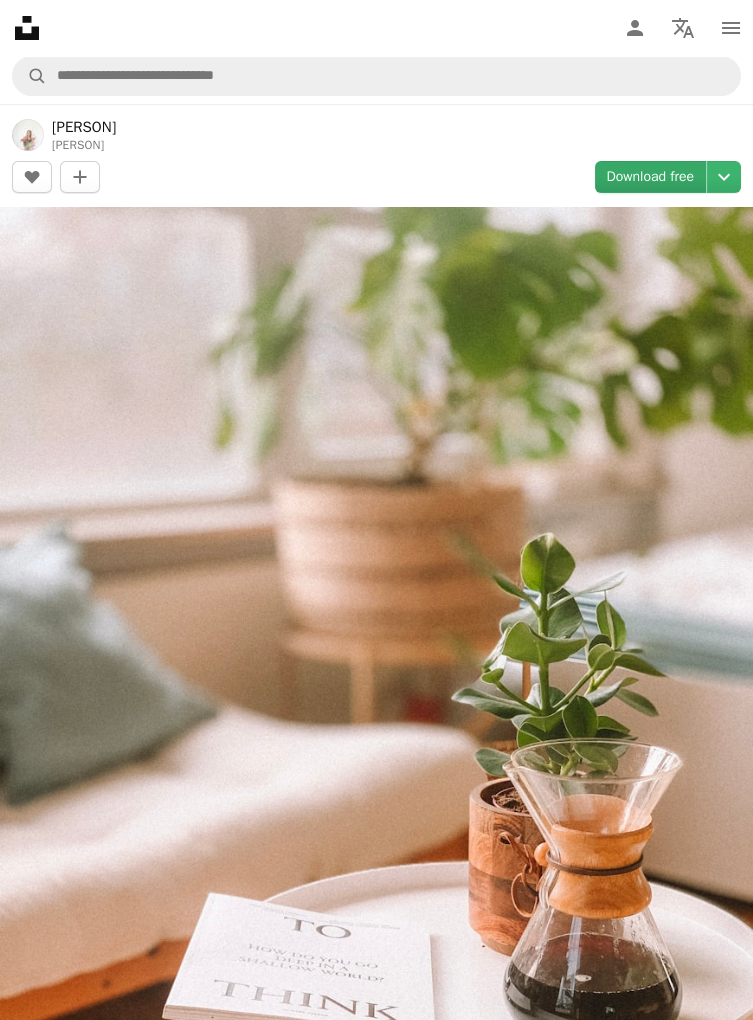 click on "Download free" at bounding box center (651, 177) 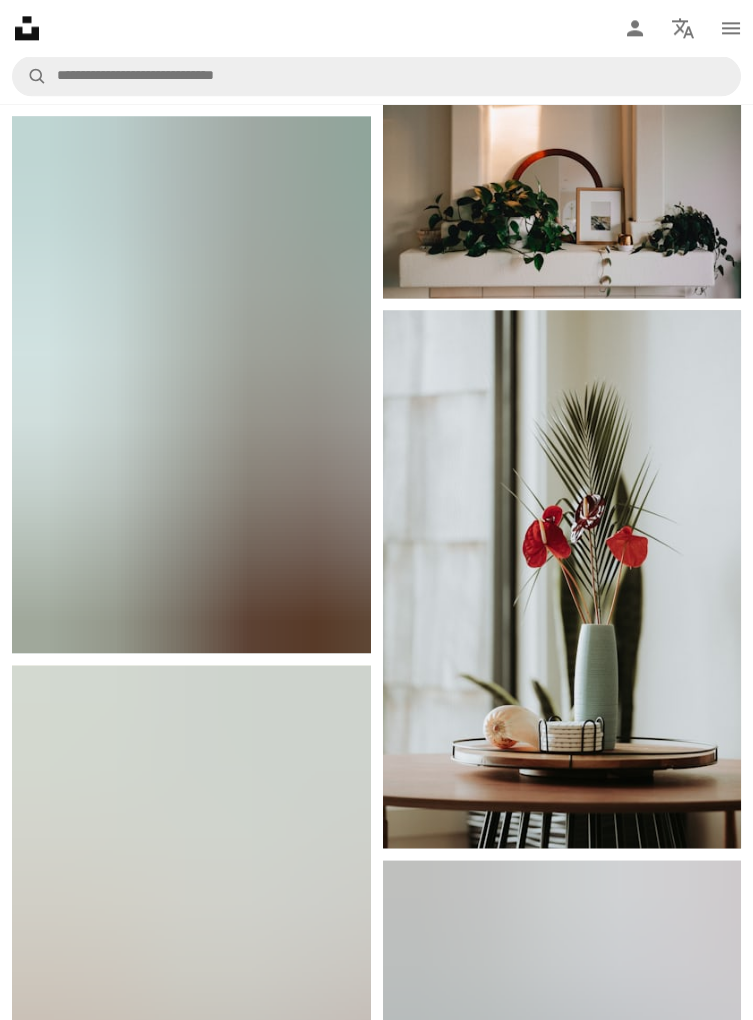 scroll, scrollTop: 30158, scrollLeft: 0, axis: vertical 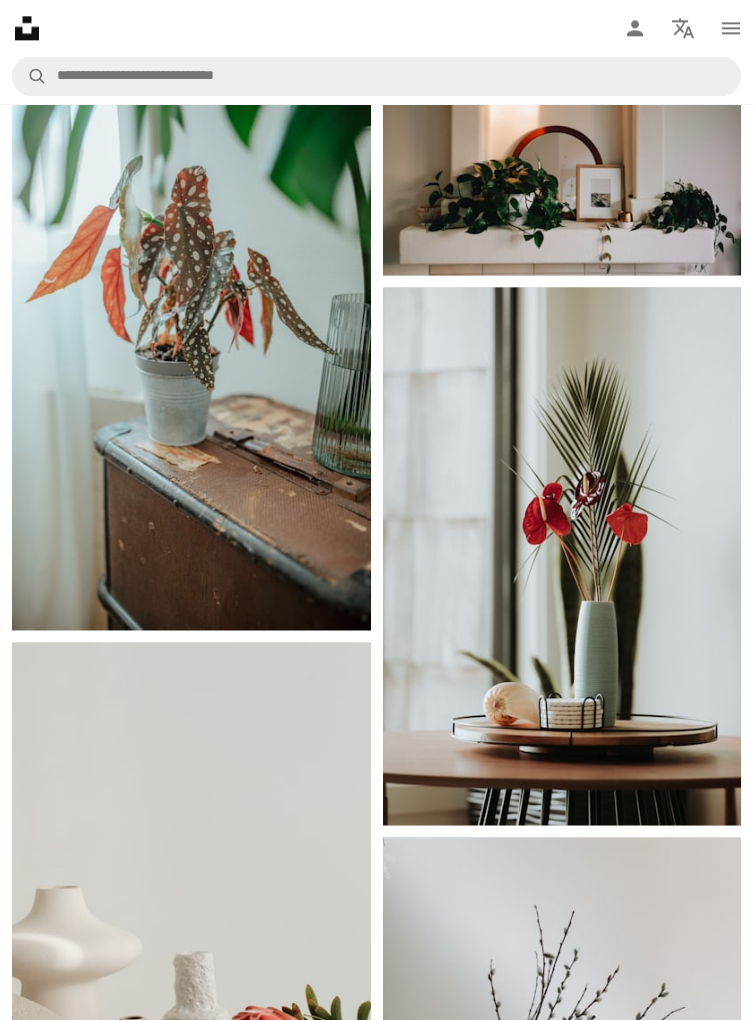 click at bounding box center (562, 556) 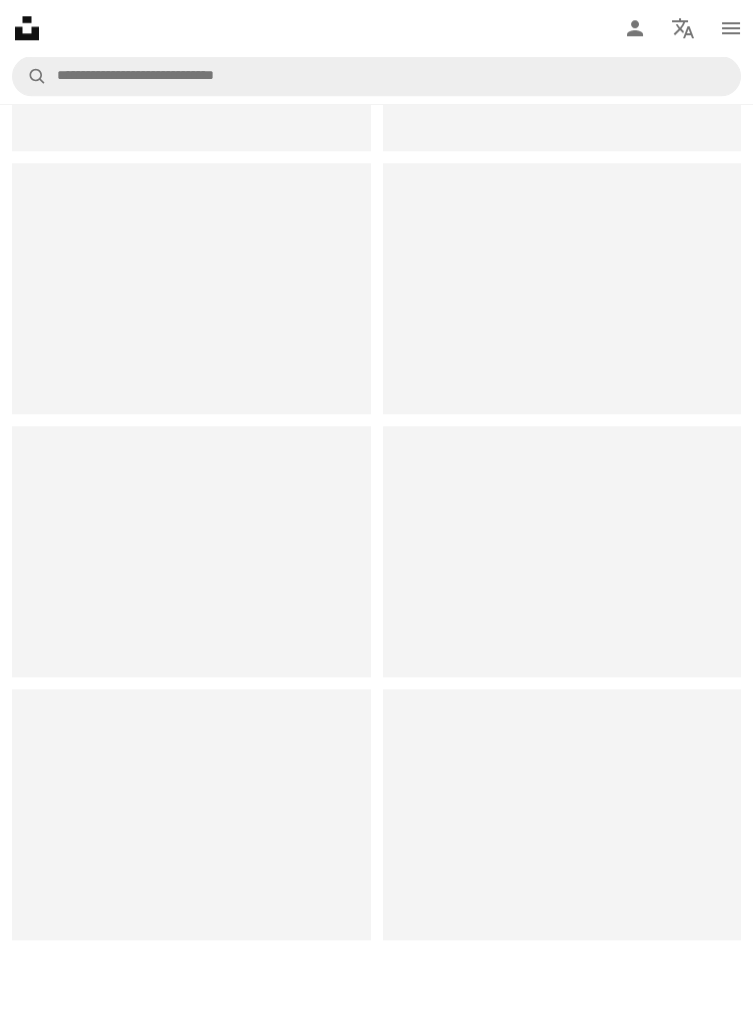 scroll, scrollTop: 0, scrollLeft: 0, axis: both 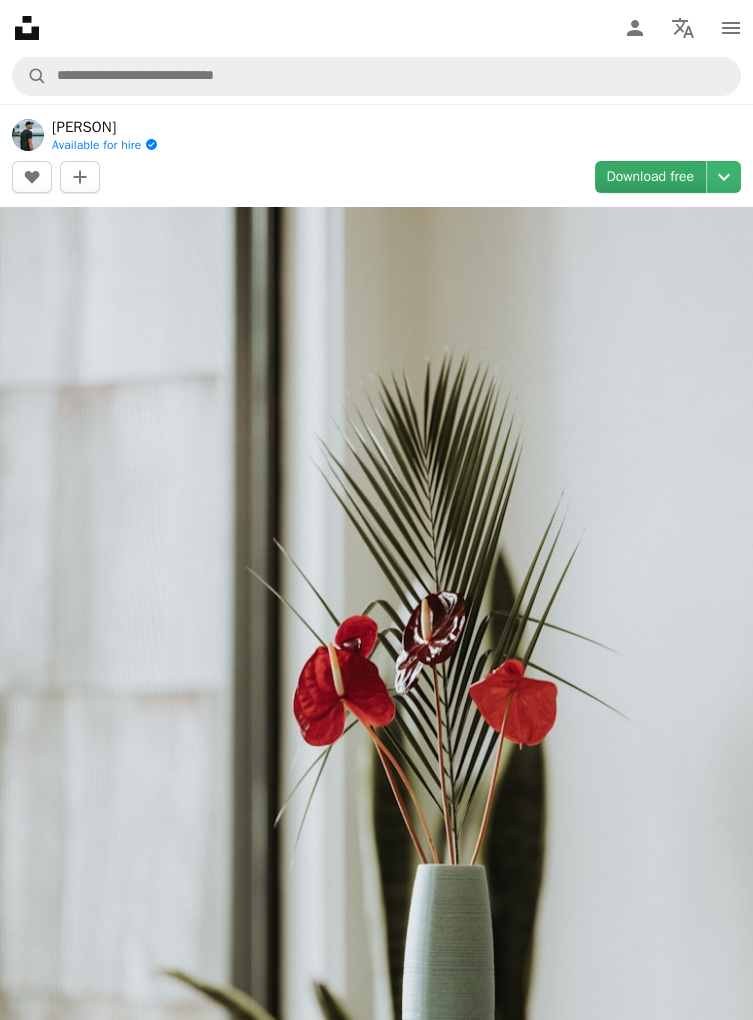 click on "Download free" at bounding box center (651, 177) 